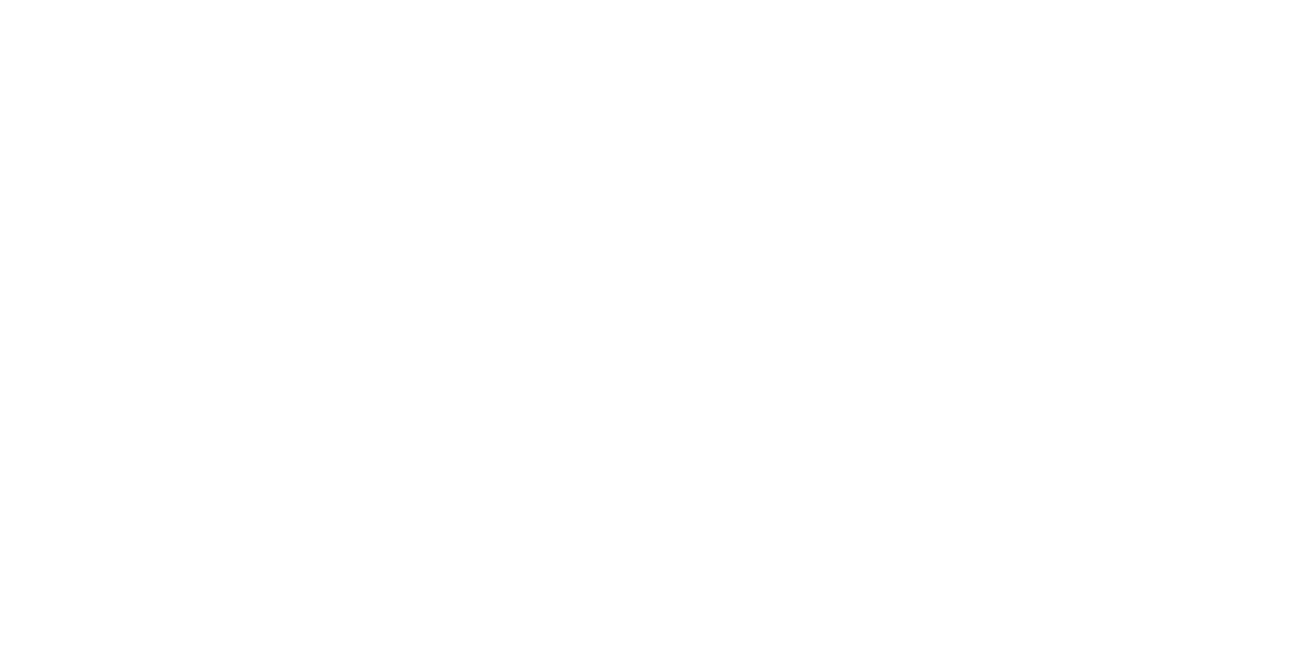 scroll, scrollTop: 0, scrollLeft: 0, axis: both 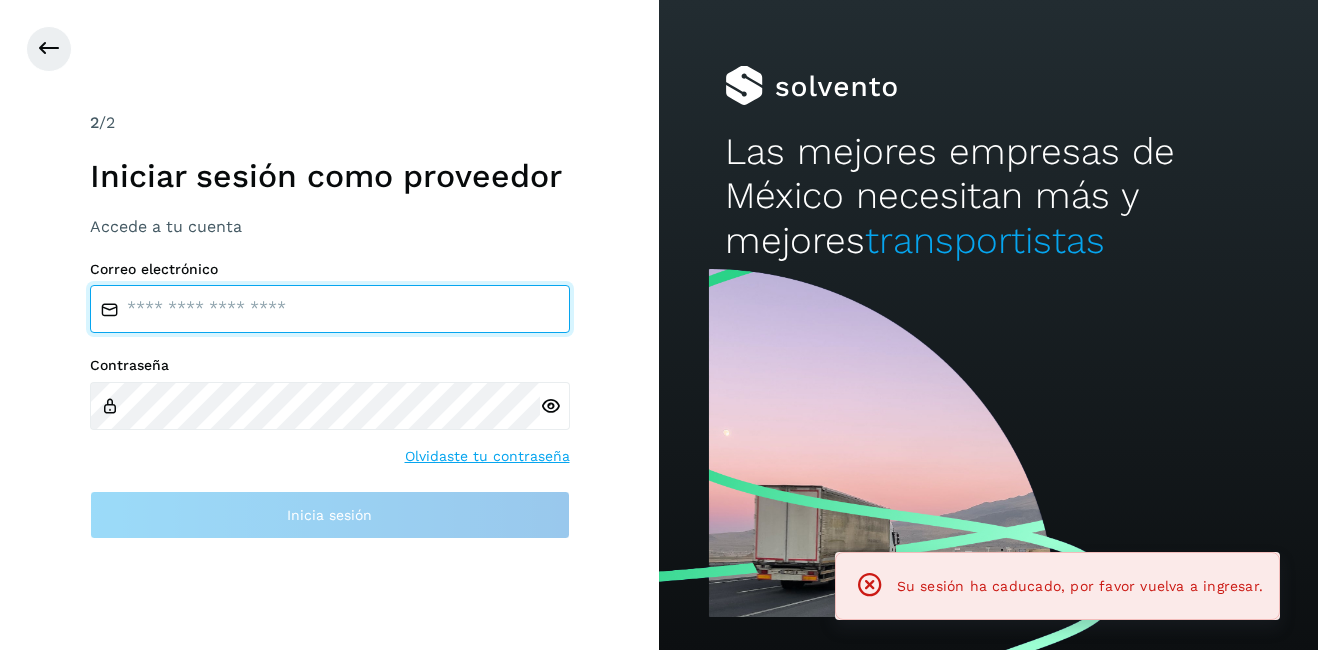 type on "**********" 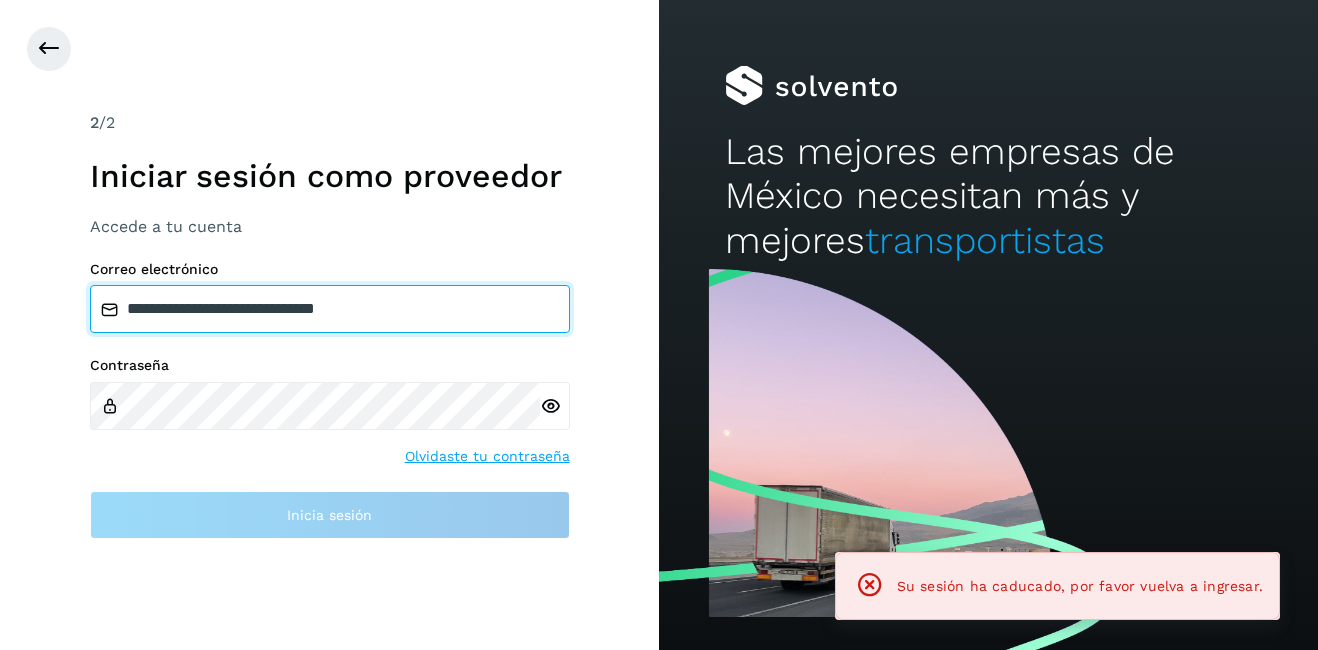 click on "**********" at bounding box center (330, 309) 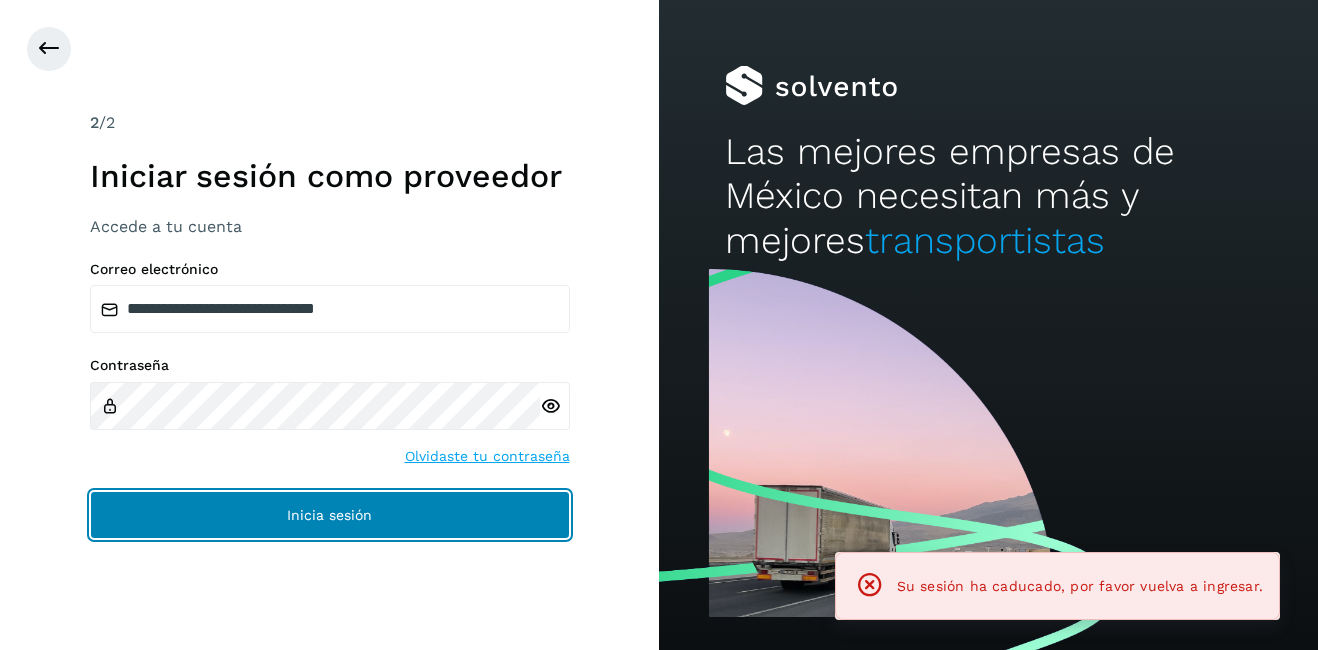 click on "Inicia sesión" 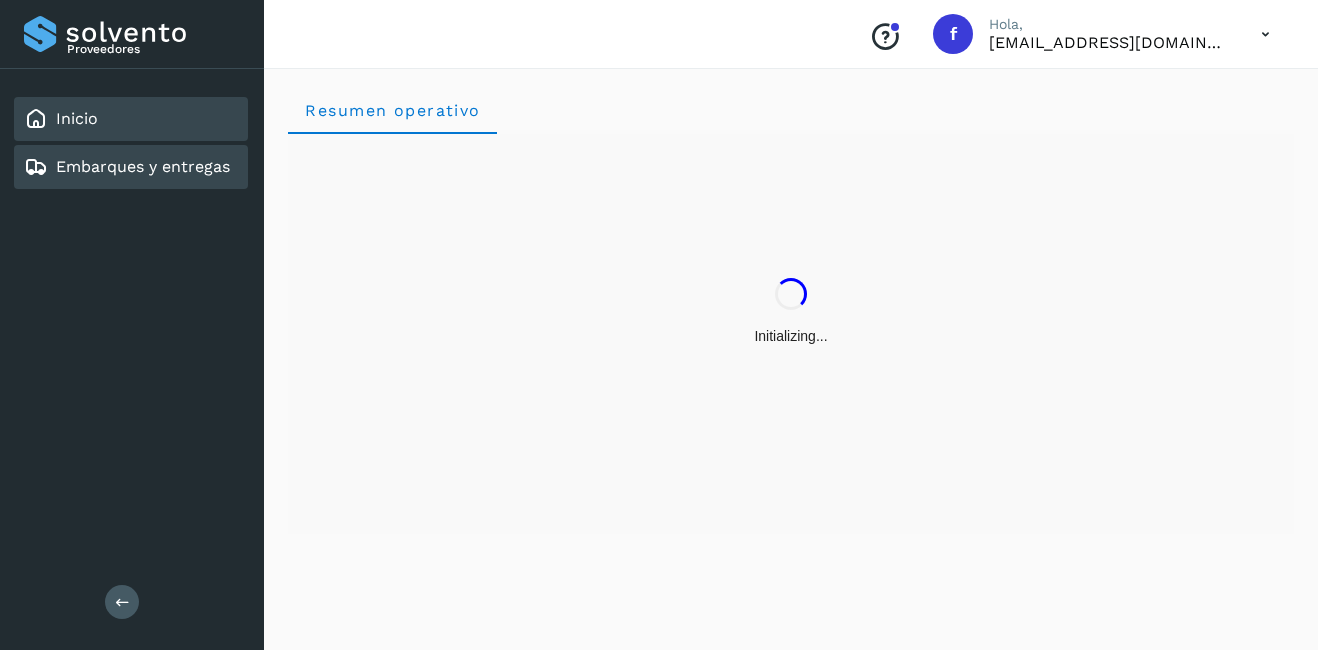 click on "Embarques y entregas" at bounding box center [127, 167] 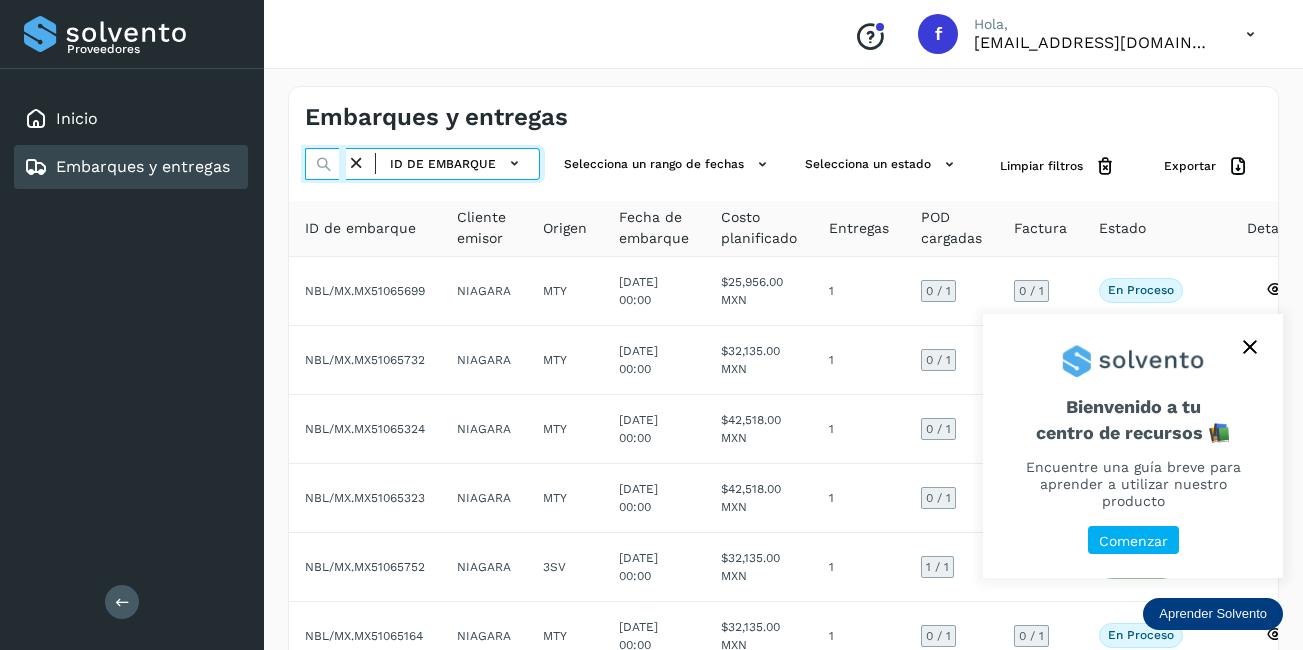 click at bounding box center [325, 164] 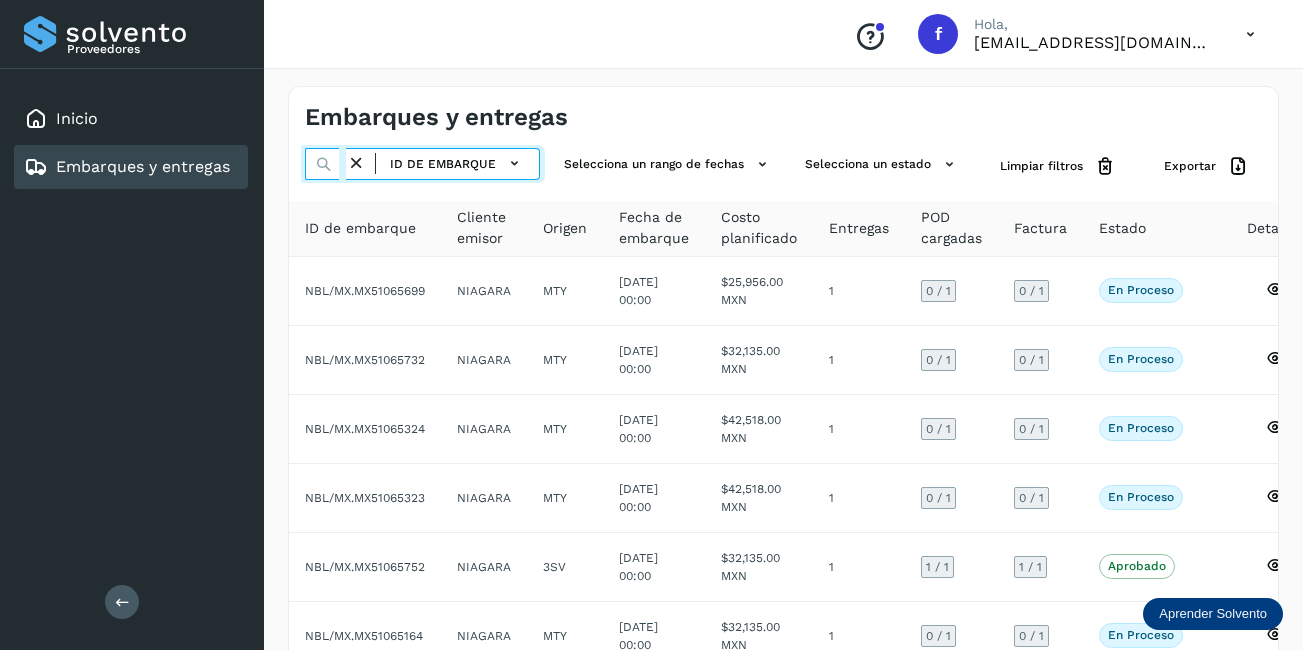 click at bounding box center (325, 164) 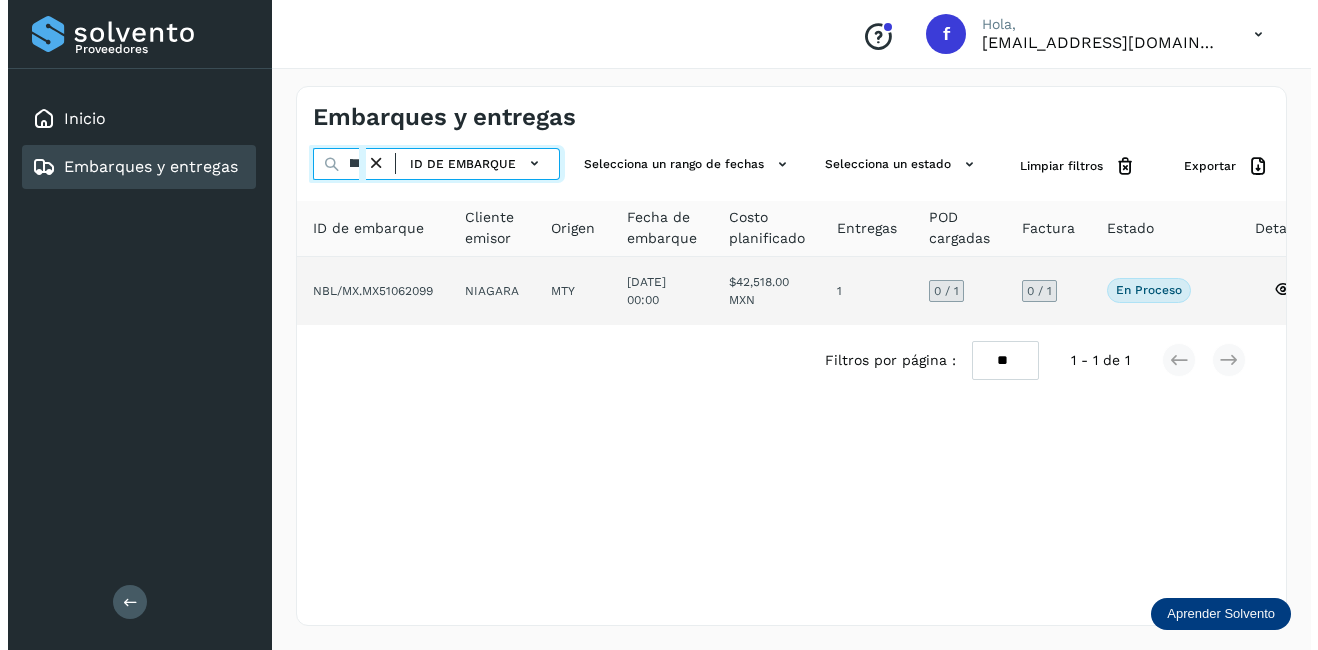 scroll, scrollTop: 0, scrollLeft: 54, axis: horizontal 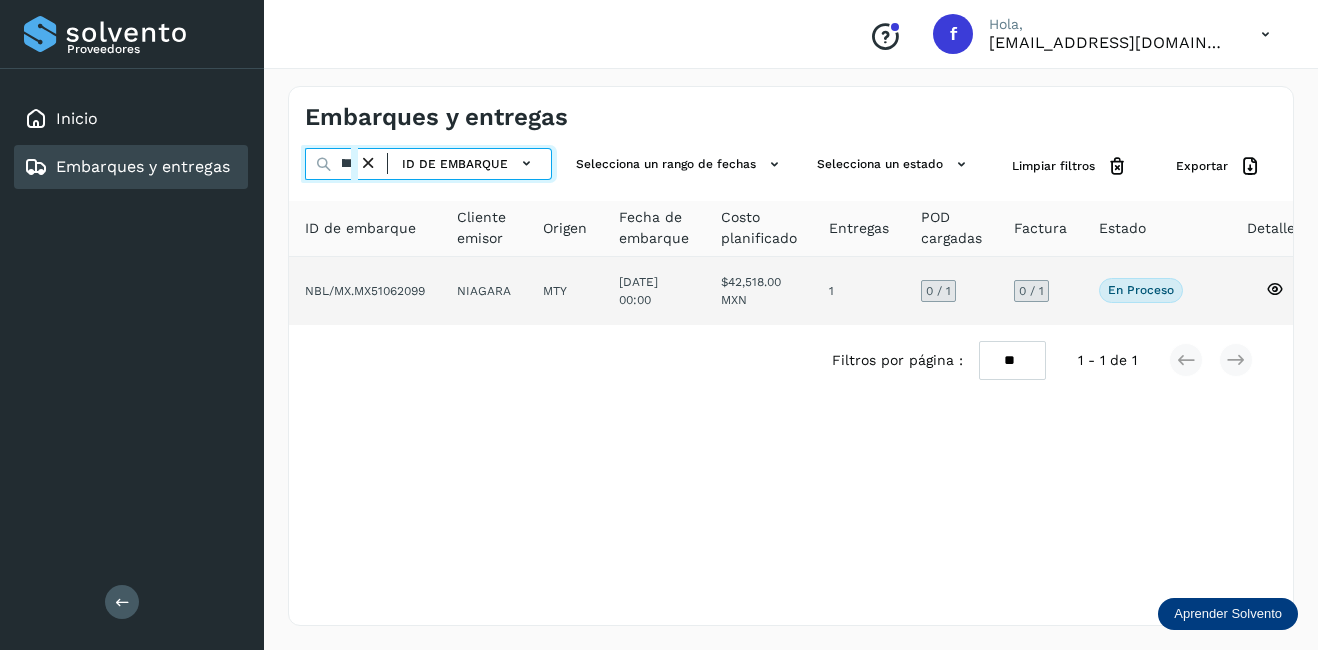 type on "********" 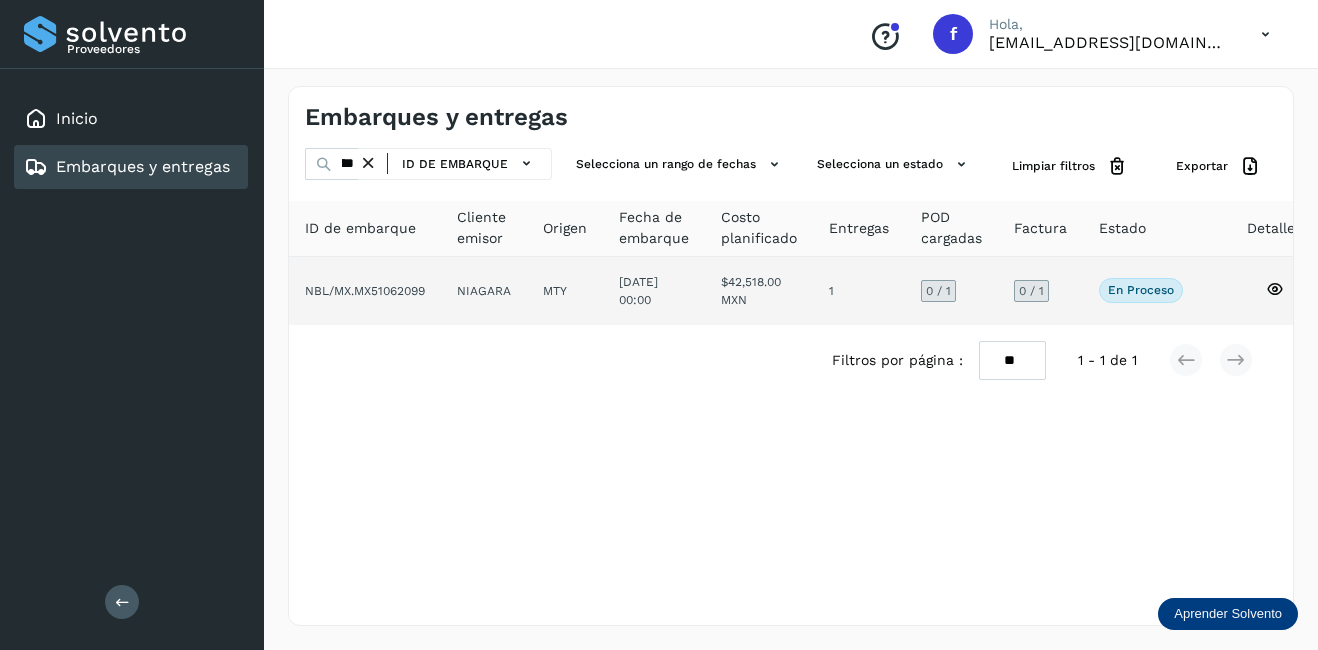 click on "MTY" 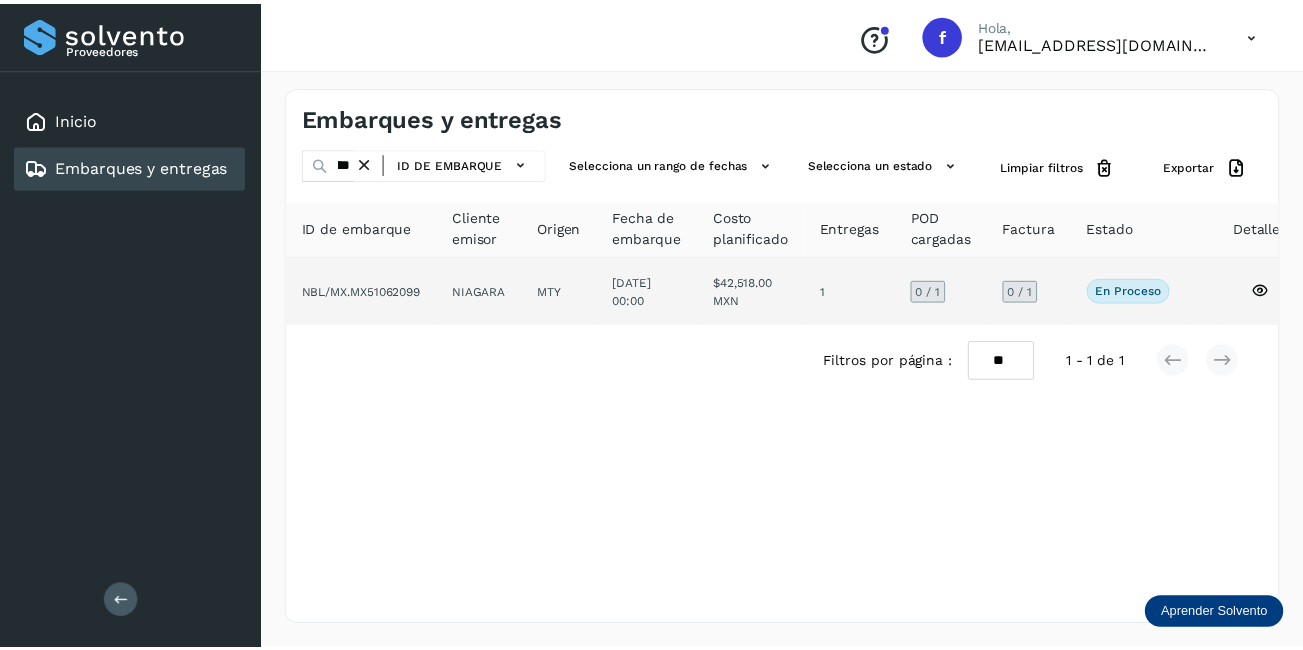 scroll, scrollTop: 0, scrollLeft: 0, axis: both 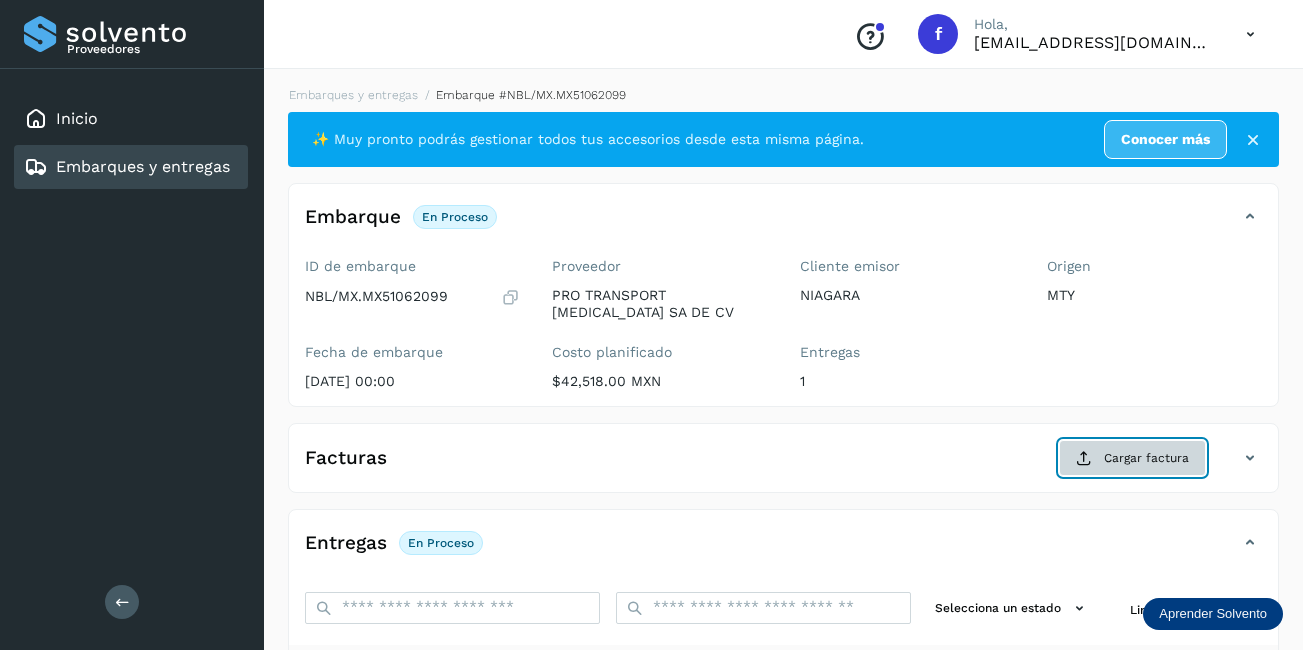 click on "Cargar factura" 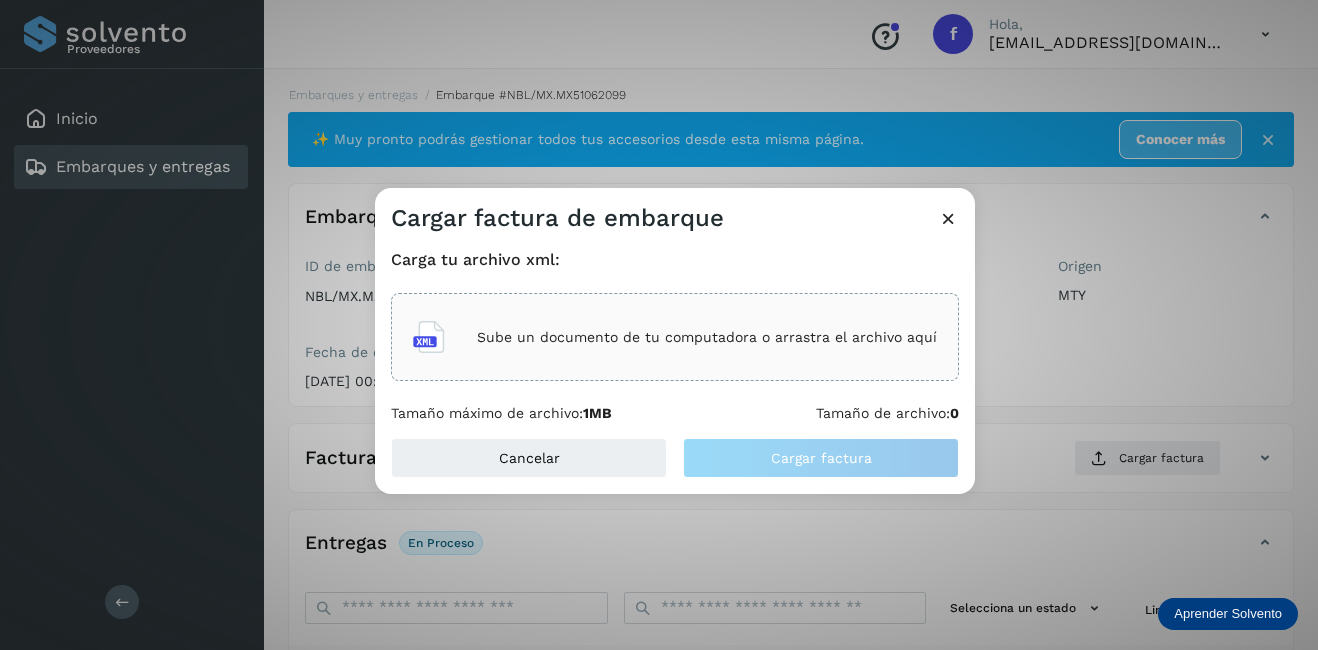 click on "Sube un documento de tu computadora o arrastra el archivo aquí" at bounding box center (707, 337) 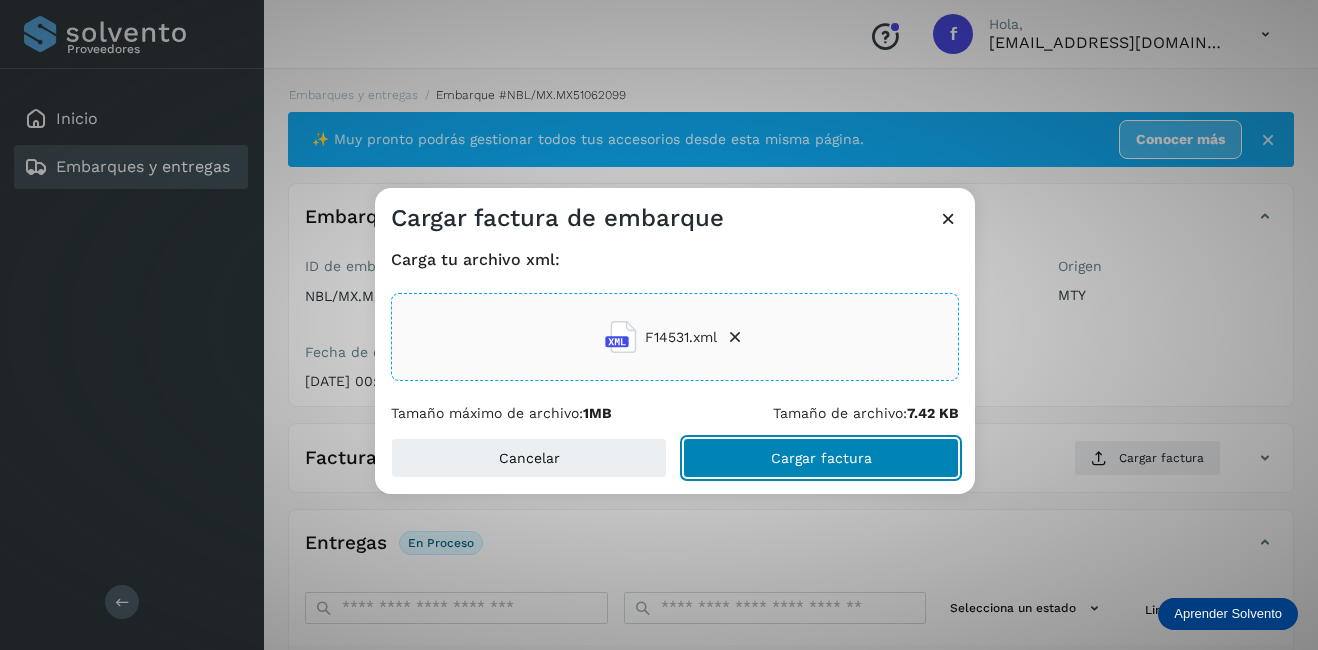 click on "Cargar factura" 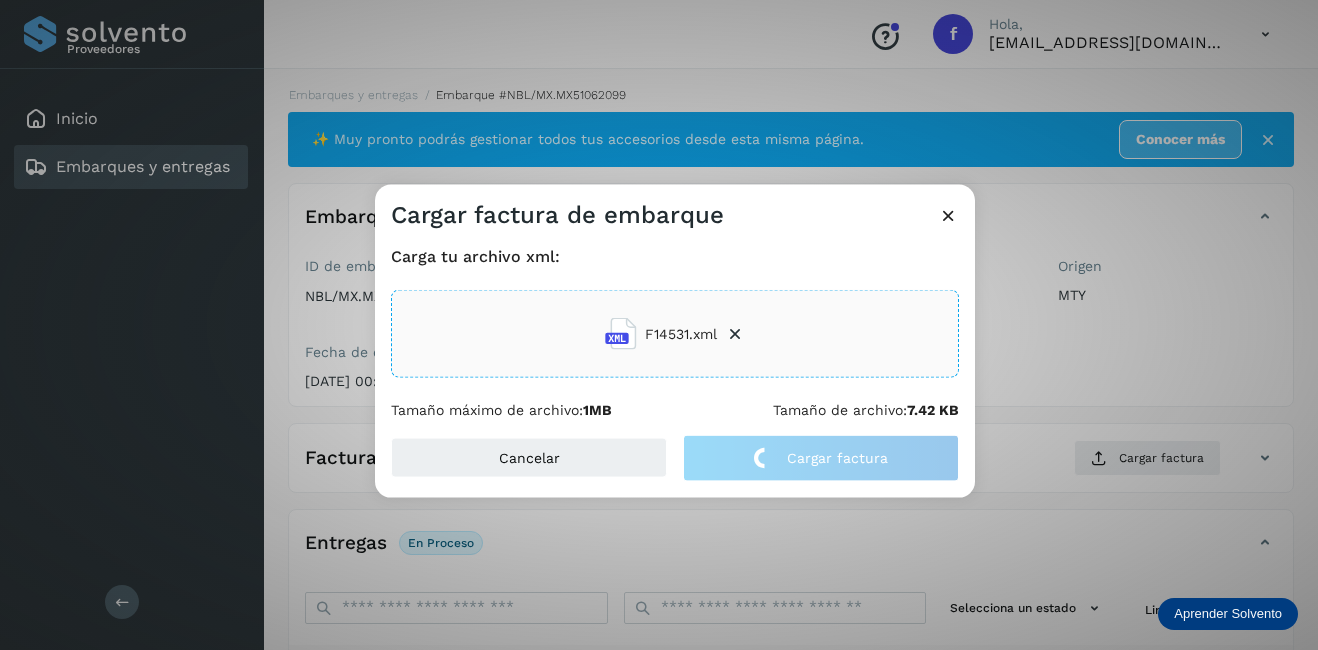 drag, startPoint x: 1171, startPoint y: 357, endPoint x: 1102, endPoint y: 436, distance: 104.89042 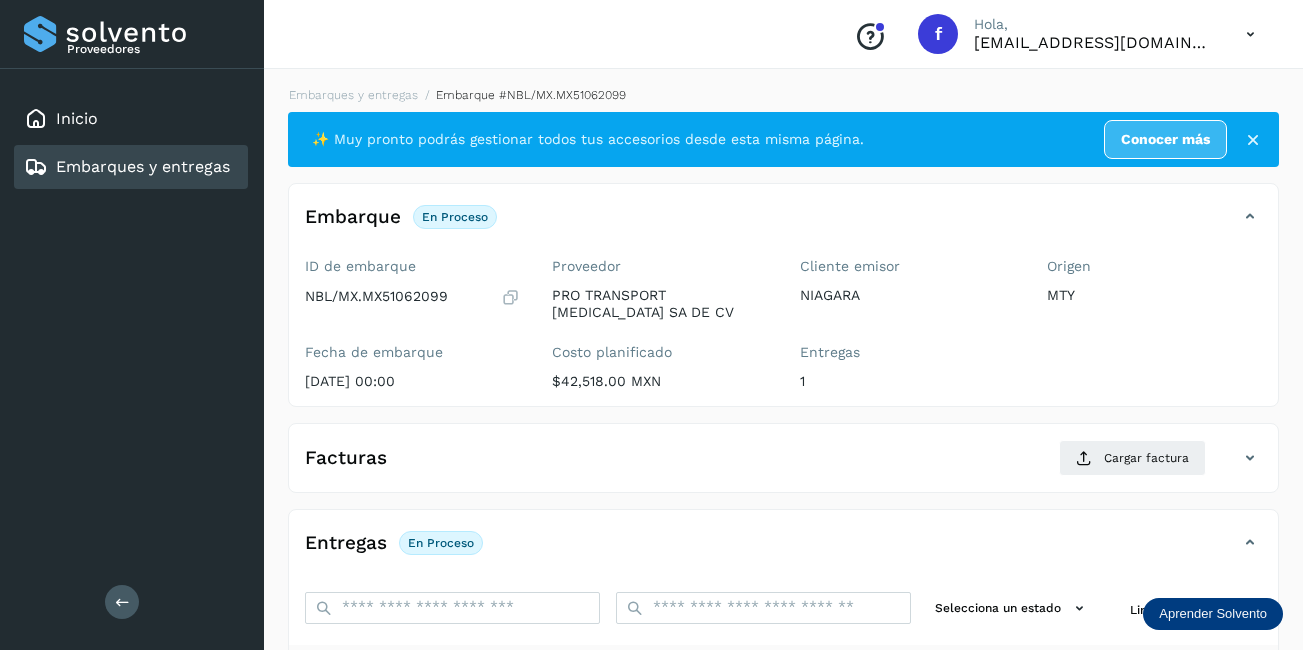 scroll, scrollTop: 313, scrollLeft: 0, axis: vertical 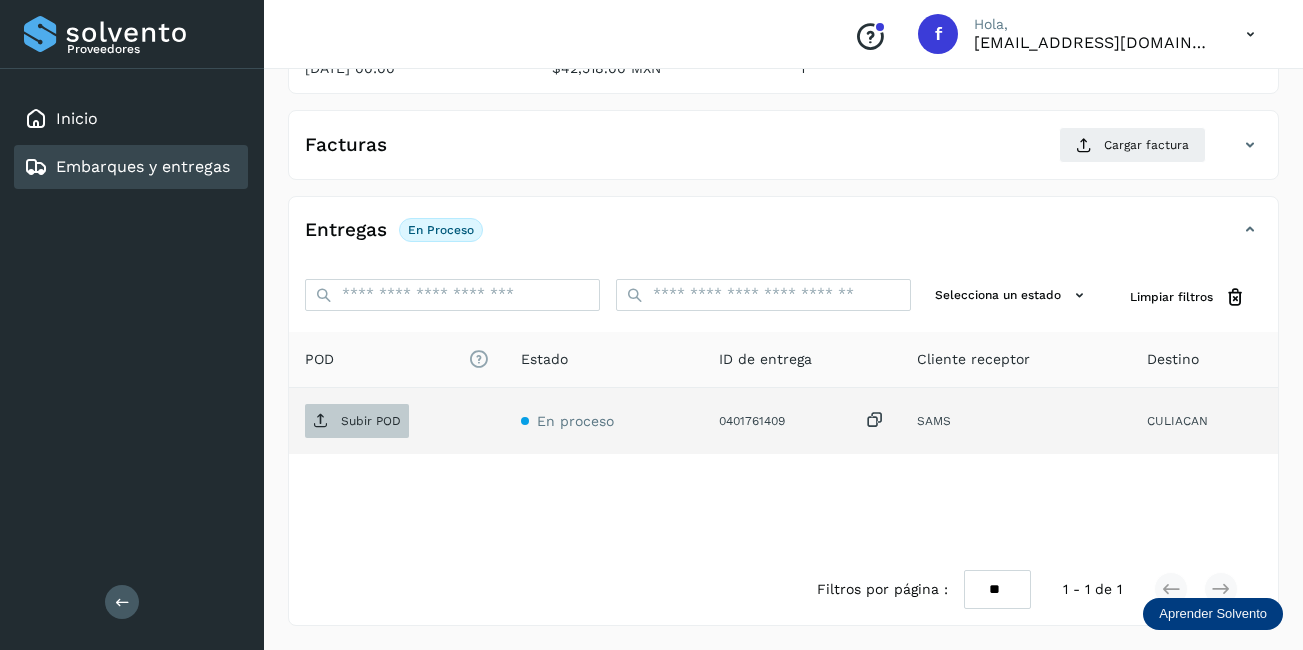click on "Subir POD" at bounding box center [371, 421] 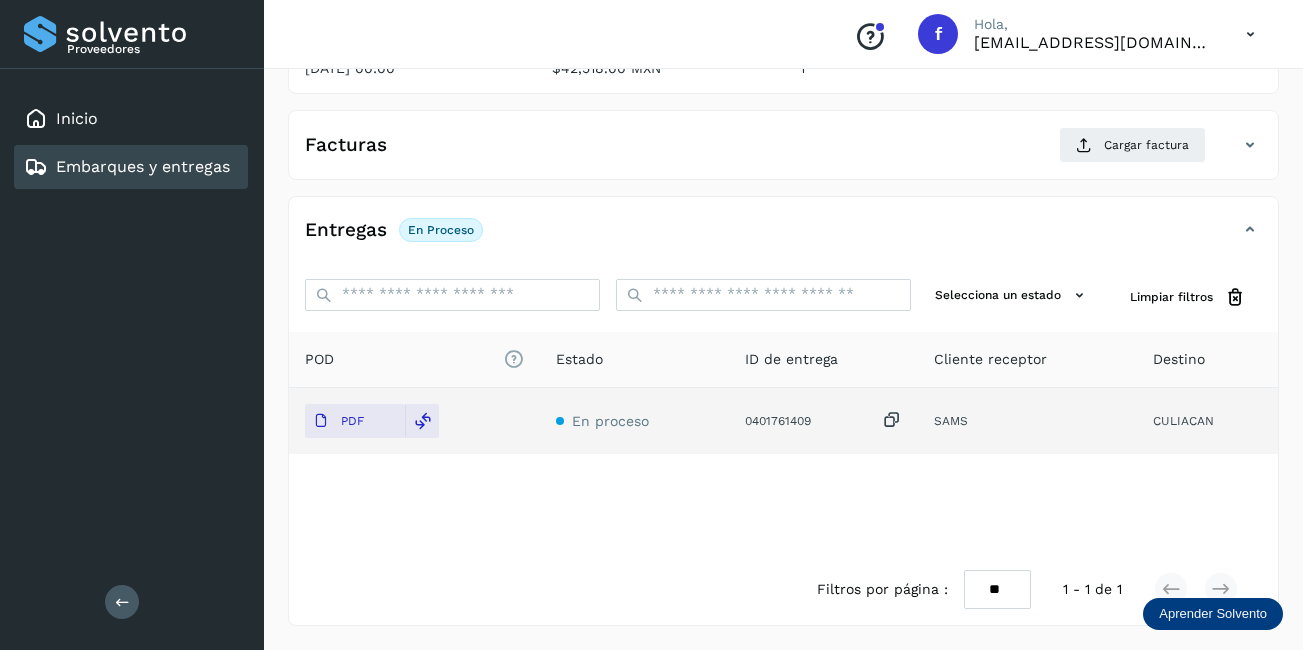 click on "Embarques y entregas" at bounding box center (143, 166) 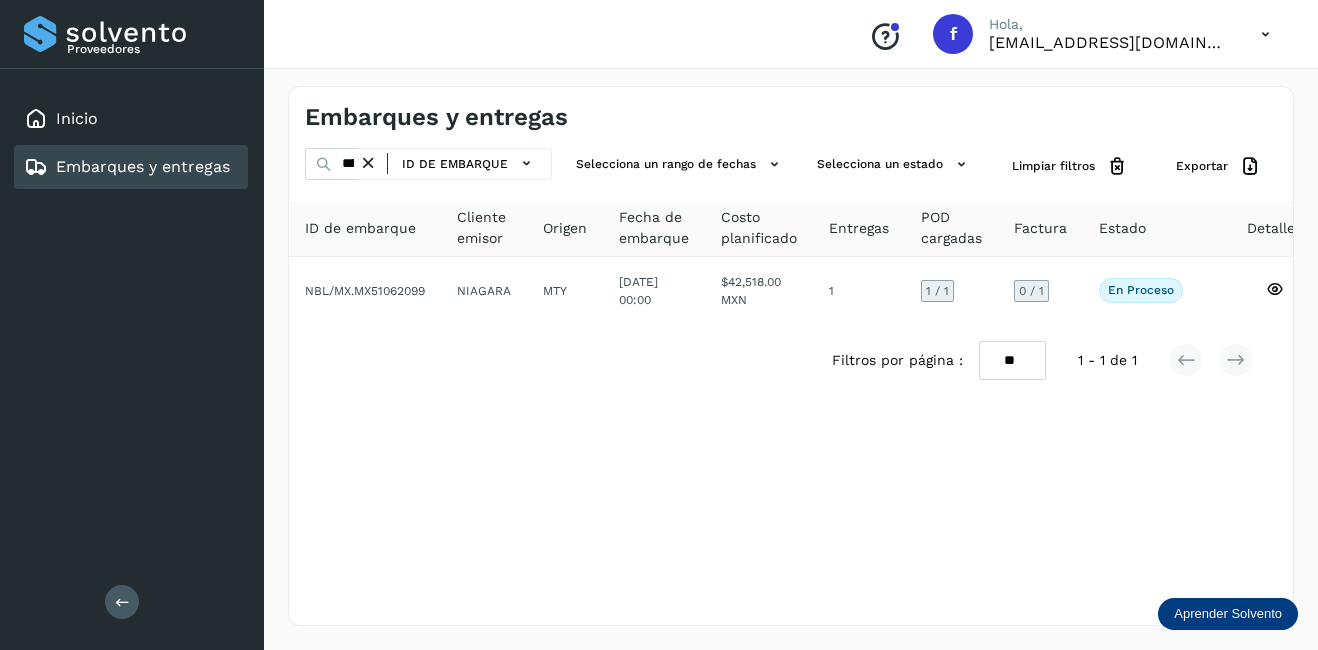 click at bounding box center (368, 163) 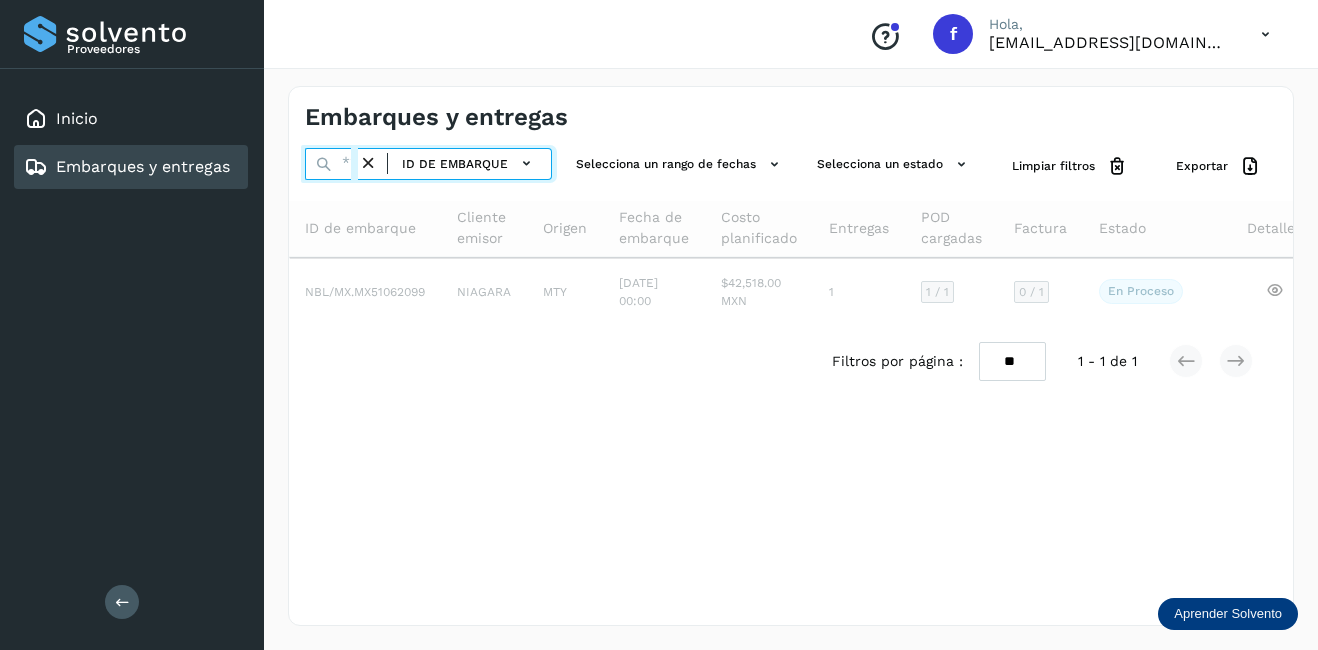 click at bounding box center [331, 164] 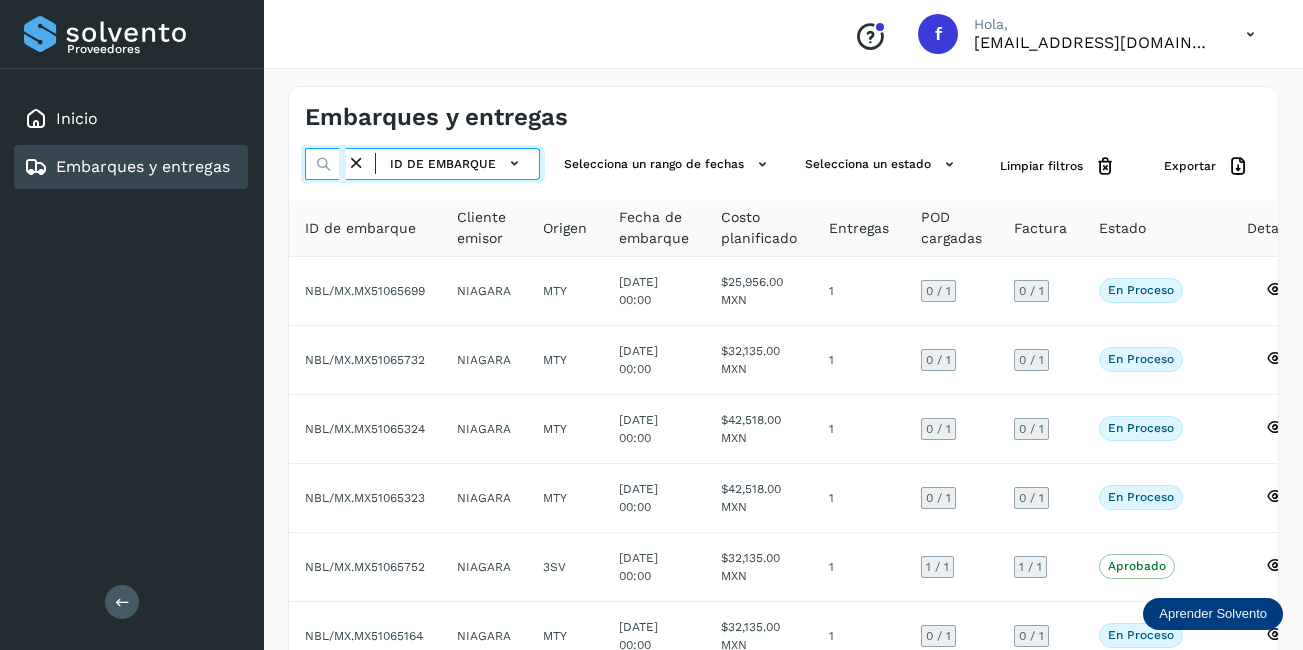 scroll, scrollTop: 0, scrollLeft: 72, axis: horizontal 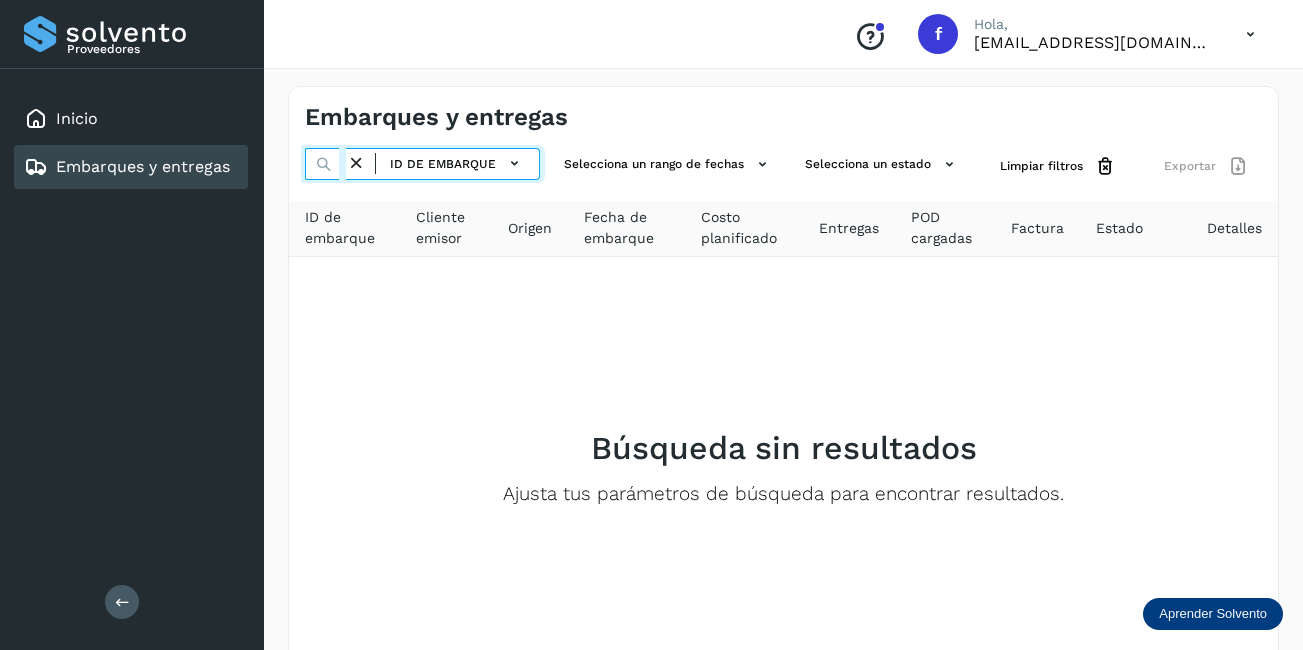 type on "*********" 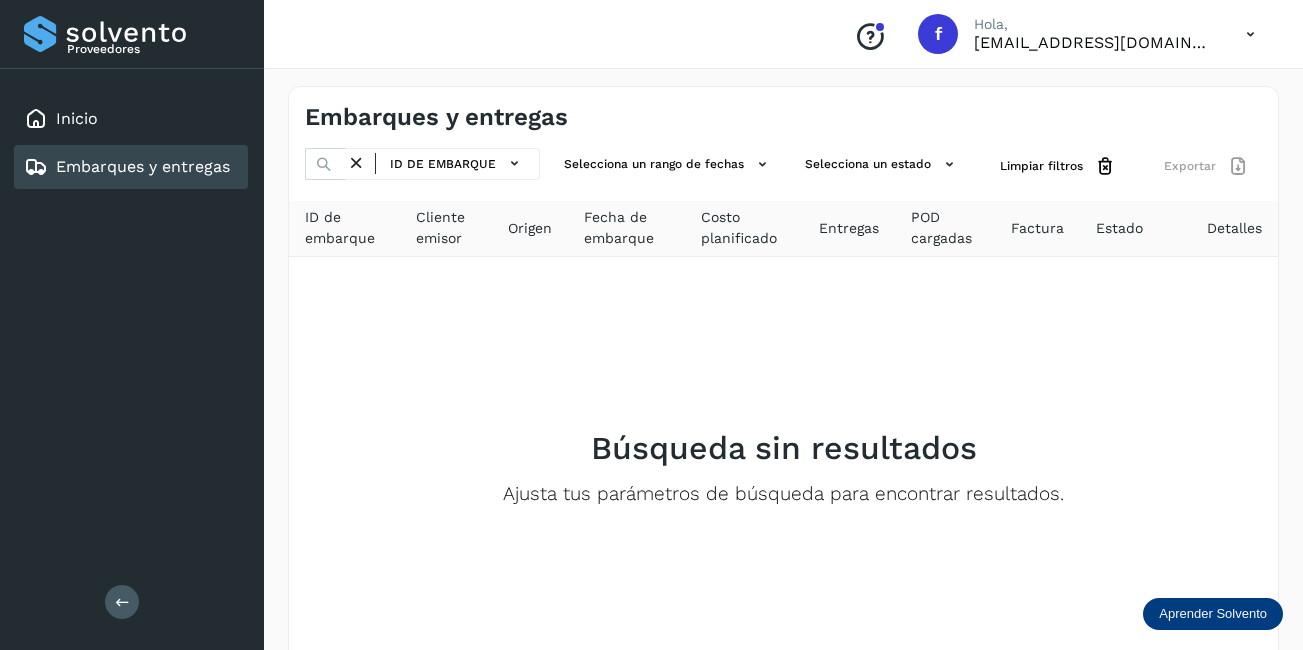 scroll, scrollTop: 0, scrollLeft: 0, axis: both 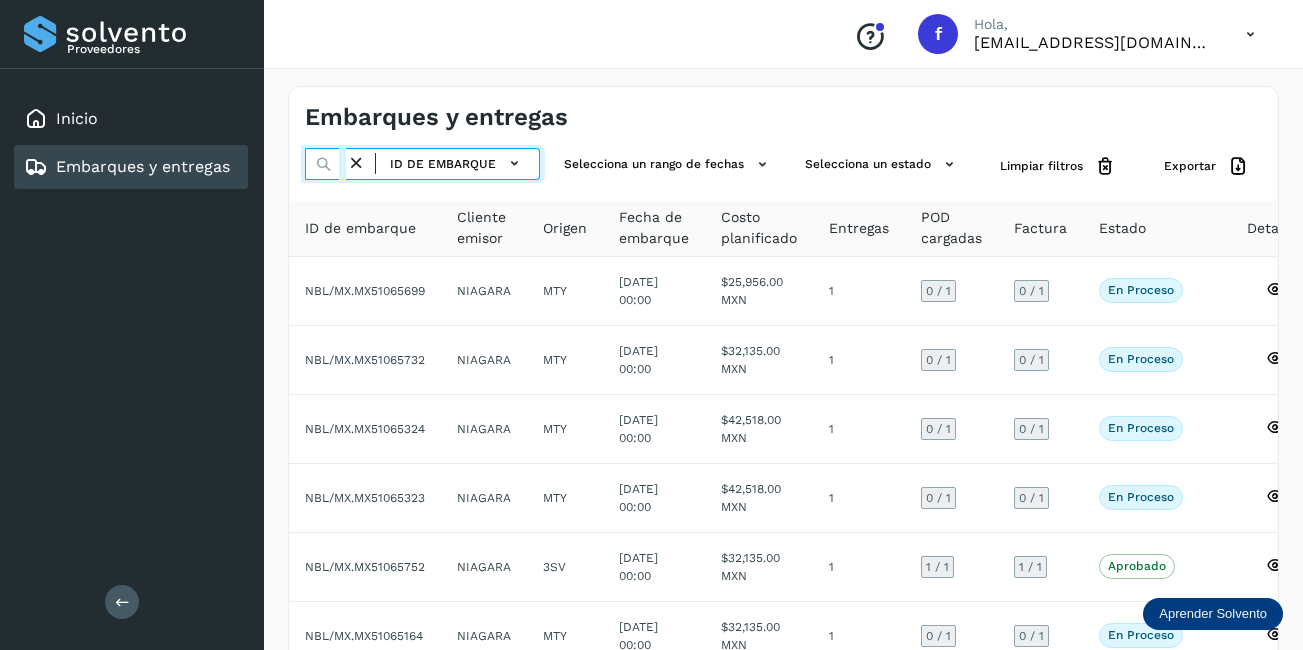 click at bounding box center [325, 164] 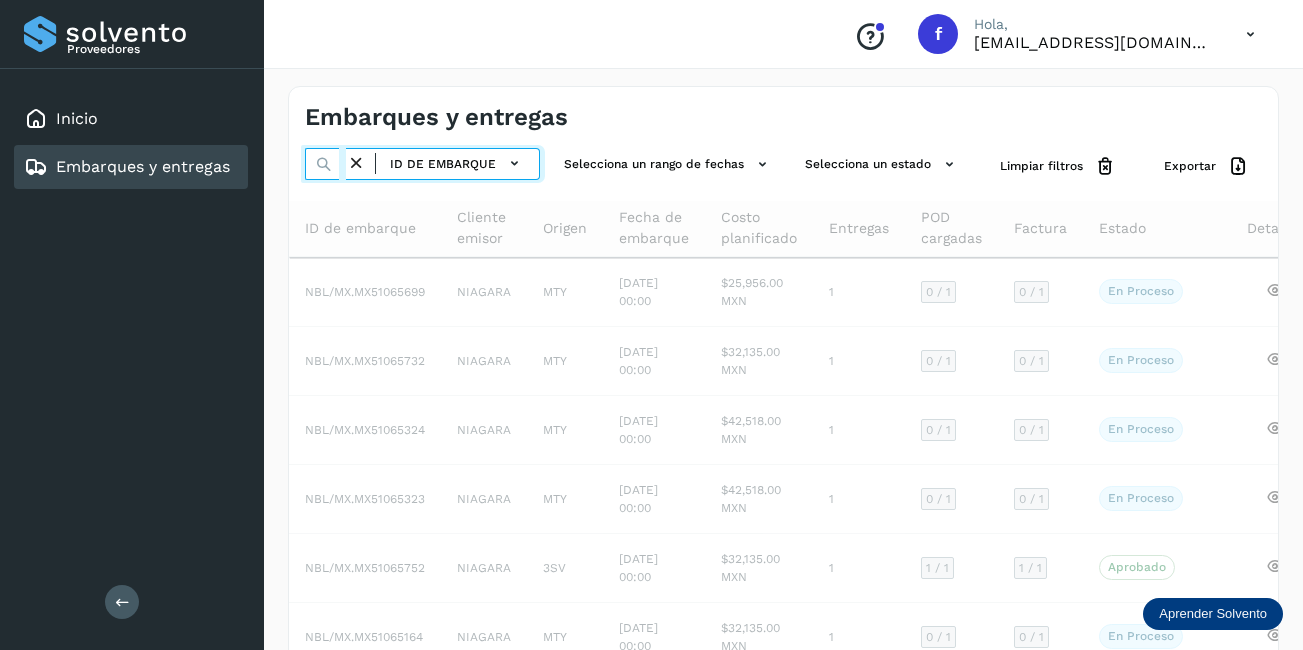 scroll, scrollTop: 0, scrollLeft: 53, axis: horizontal 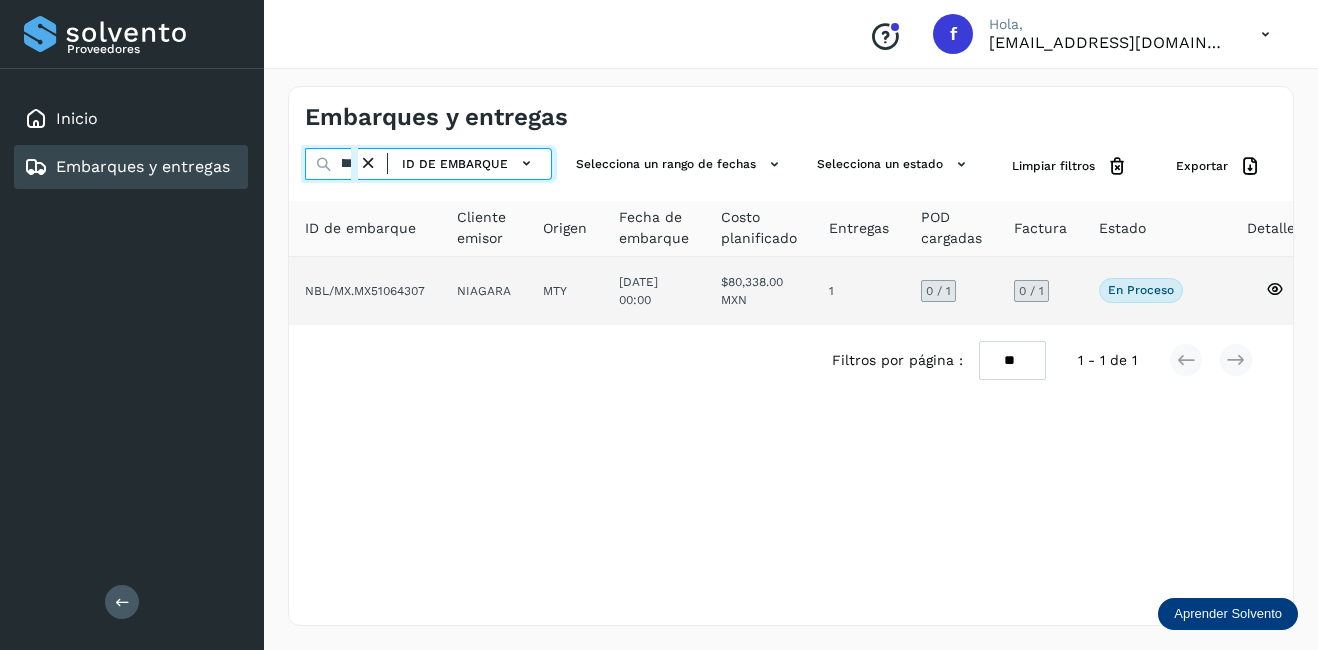 type on "********" 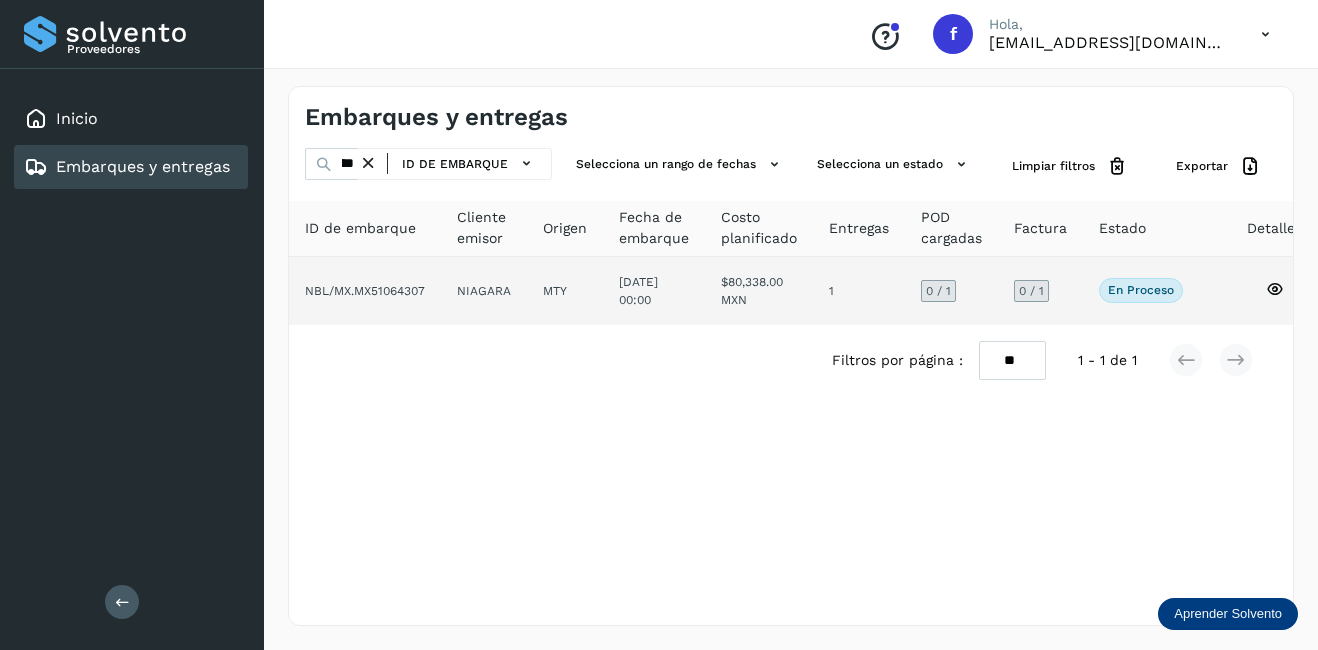 click on "[DATE] 00:00" 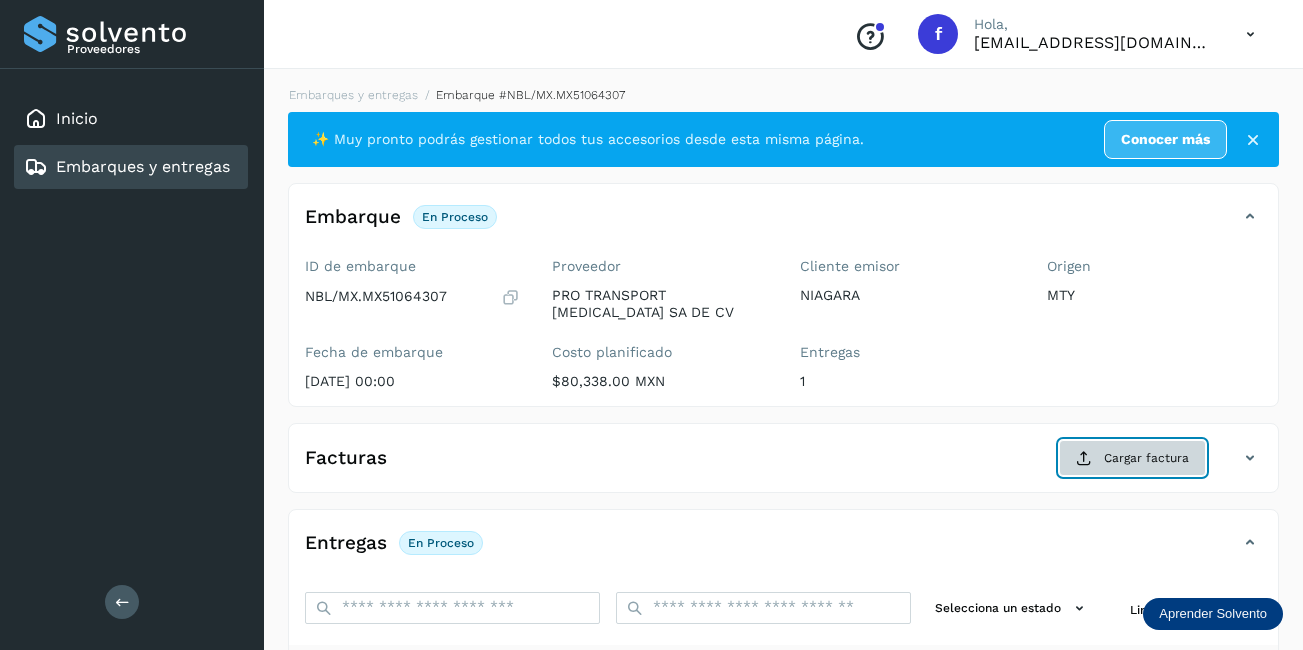 click on "Cargar factura" 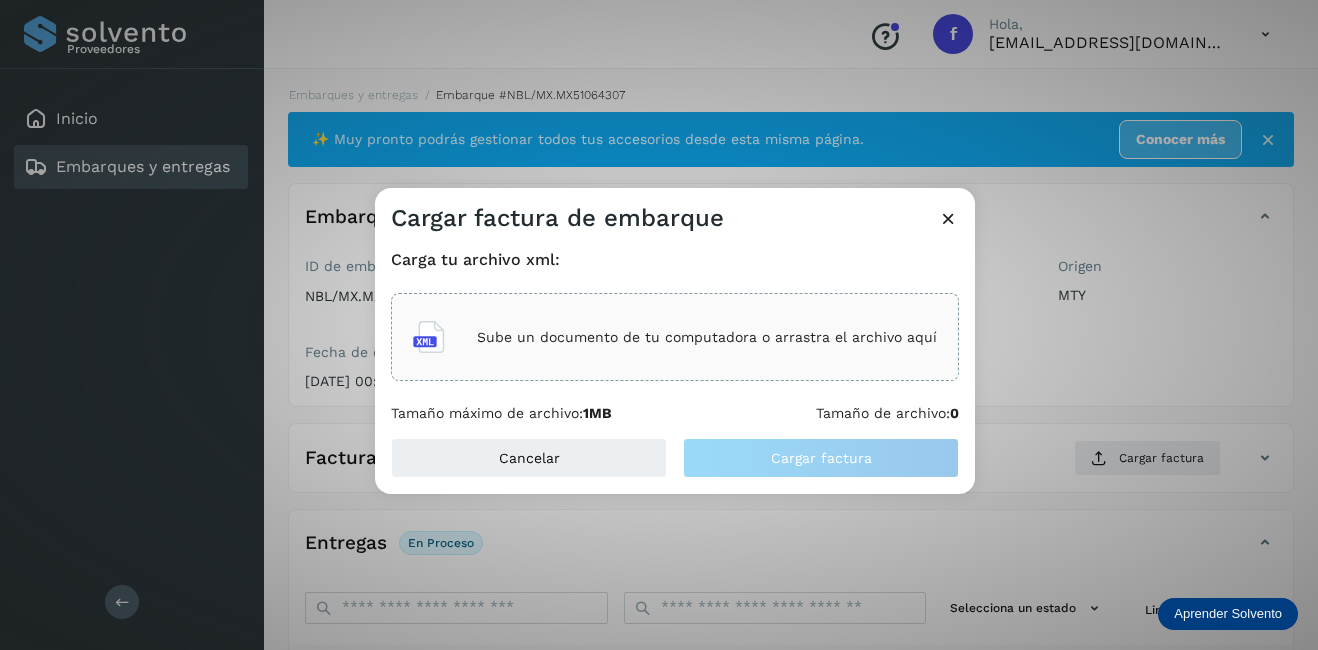click on "Sube un documento de tu computadora o arrastra el archivo aquí" 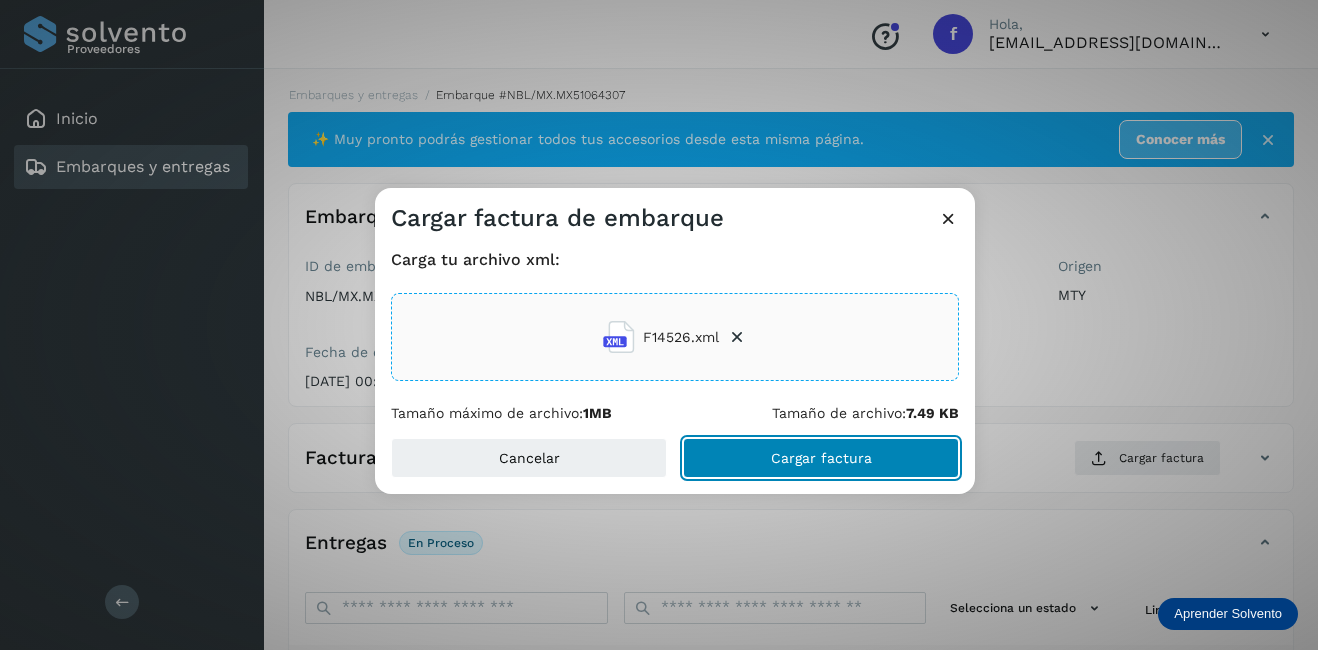 click on "Cargar factura" 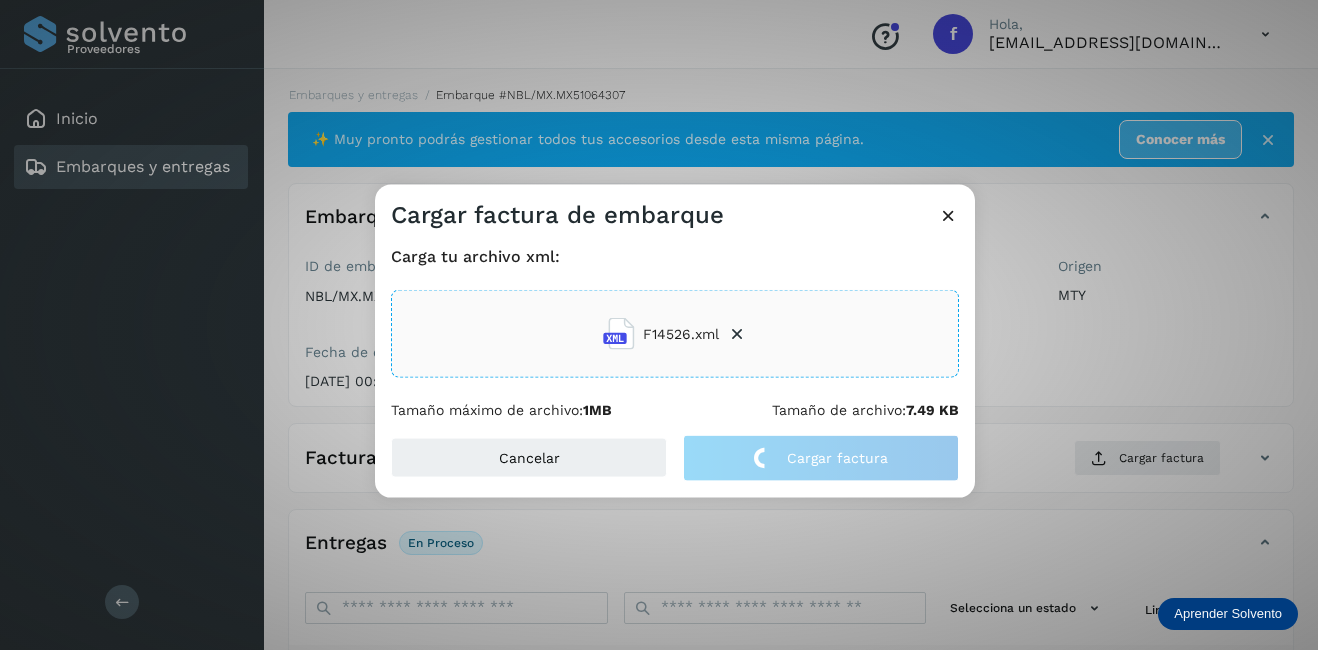 click on "Cargar factura de embarque Carga tu archivo xml: F14526.xml Tamaño máximo de archivo:  1MB Tamaño de archivo:  7.49 KB Cancelar Cargar factura" 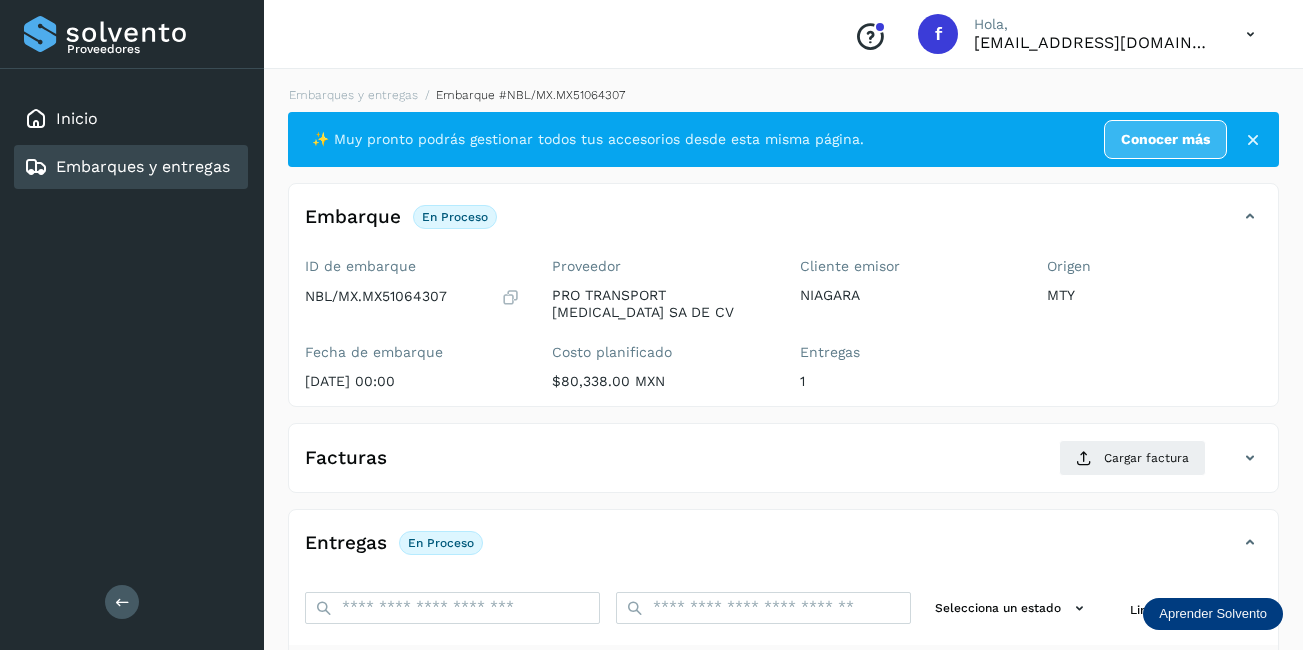 scroll, scrollTop: 300, scrollLeft: 0, axis: vertical 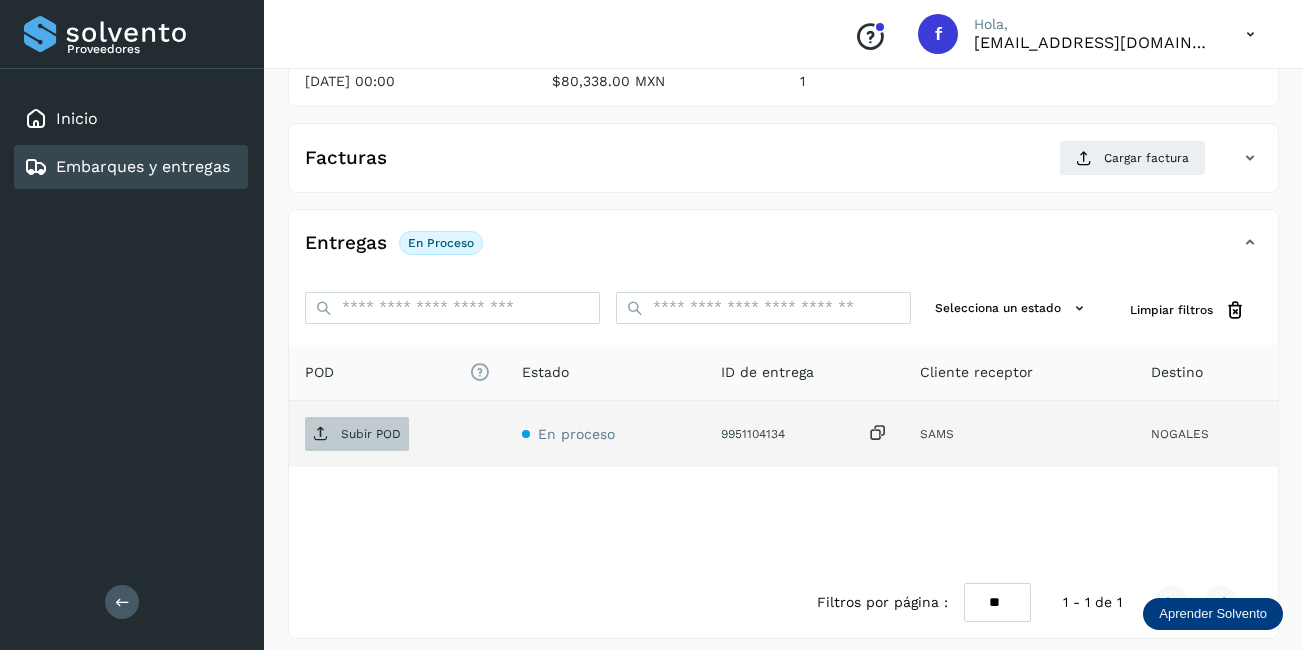 click on "Subir POD" at bounding box center [371, 434] 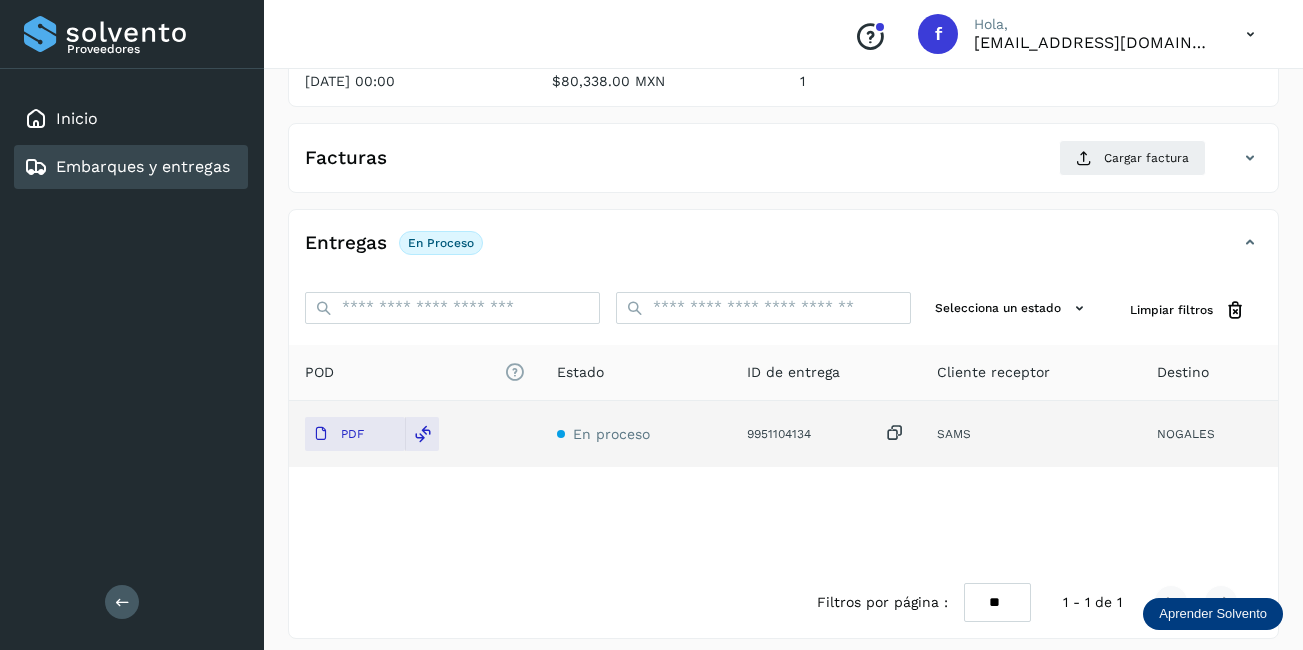 scroll, scrollTop: 200, scrollLeft: 0, axis: vertical 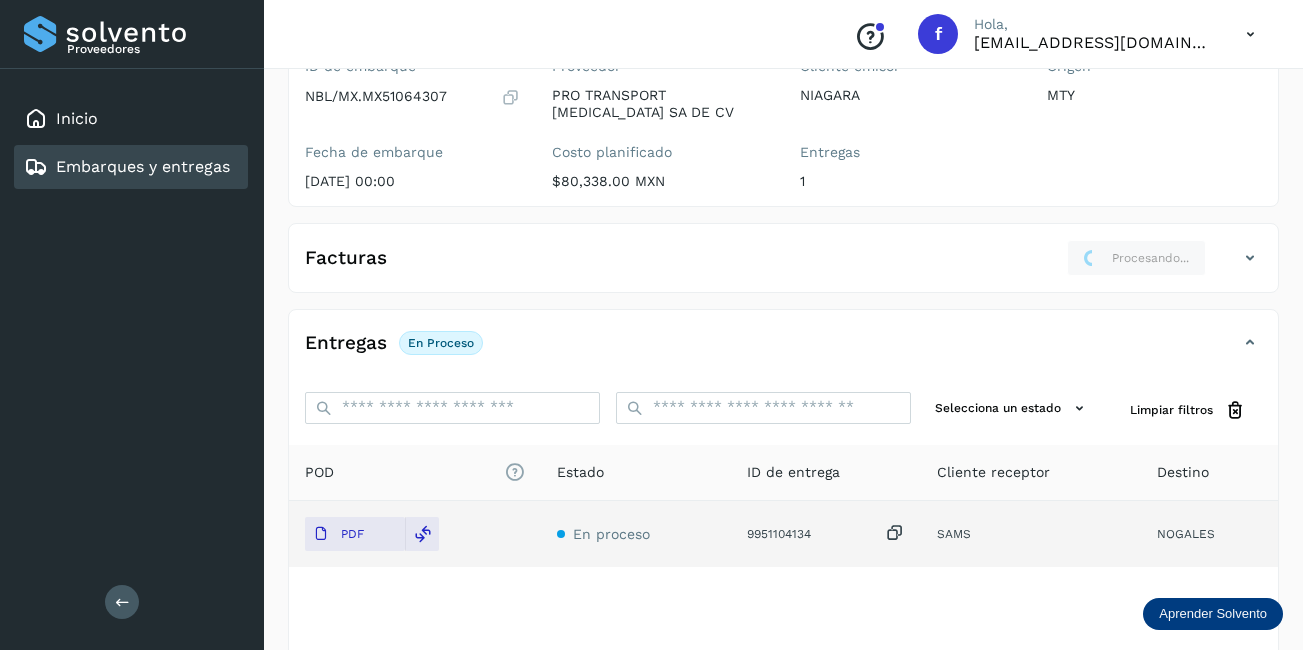 click on "✨ Muy pronto podrás gestionar todos tus accesorios desde esta misma página. Conocer más Embarque En proceso
Verifica el estado de la factura o entregas asociadas a este embarque
ID de embarque NBL/MX.MX51064307 Fecha de embarque [DATE] 00:00 Proveedor PRO TRANSPORT [MEDICAL_DATA] SA DE CV Costo planificado  $80,338.00 MXN  Cliente emisor NIAGARA Entregas 1 Origen MTY Facturas Procesando... Aún no has subido ninguna factura Entregas En proceso Selecciona un estado Limpiar filtros POD
El tamaño máximo de archivo es de 20 Mb.
Estado ID de entrega Cliente receptor Destino PDF En proceso 9951104134  [PERSON_NAME] NOGALES [PERSON_NAME] 9951104134 PDF Destino: NOGALES En proceso Filtros por página : ** ** ** 1 - 1 de 1" at bounding box center (783, 325) 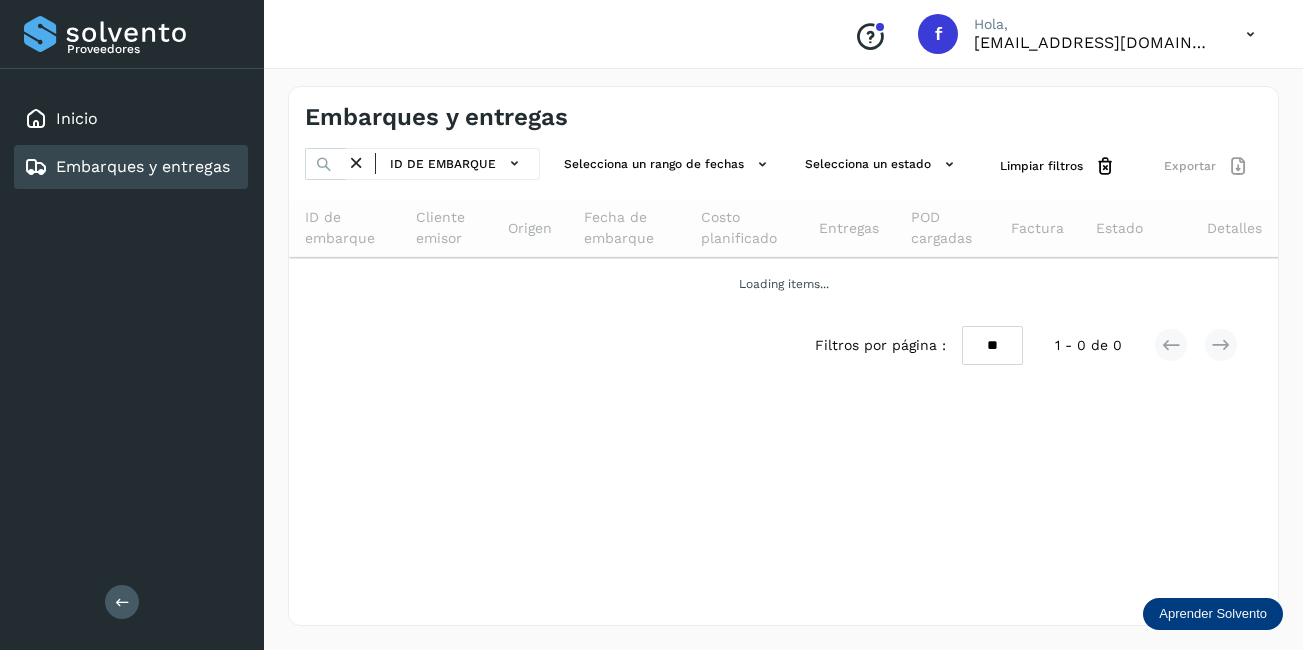 scroll, scrollTop: 0, scrollLeft: 0, axis: both 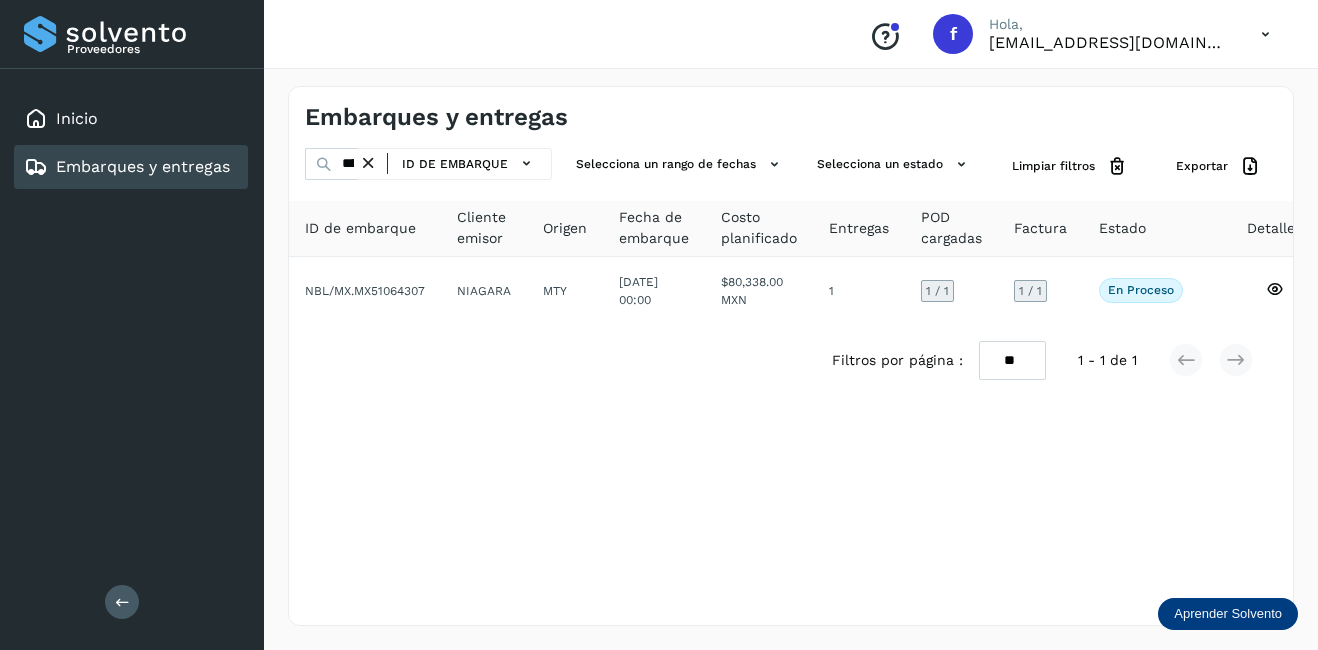 click at bounding box center [368, 163] 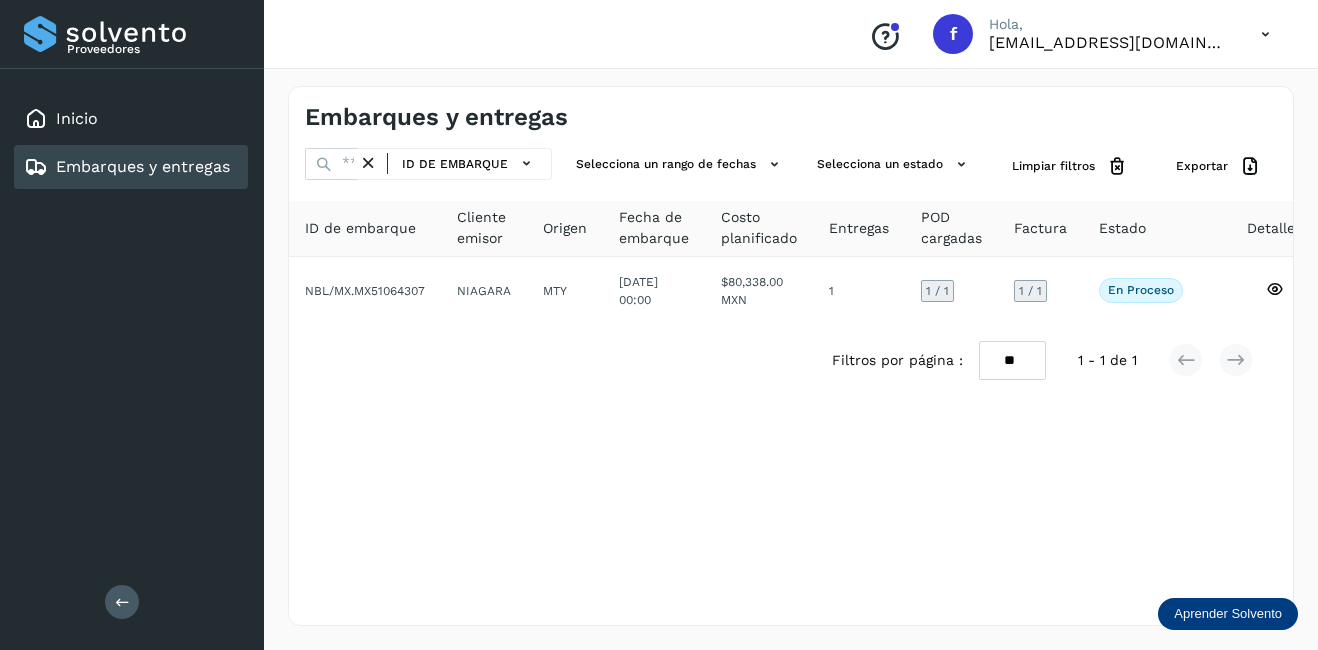 click at bounding box center (368, 163) 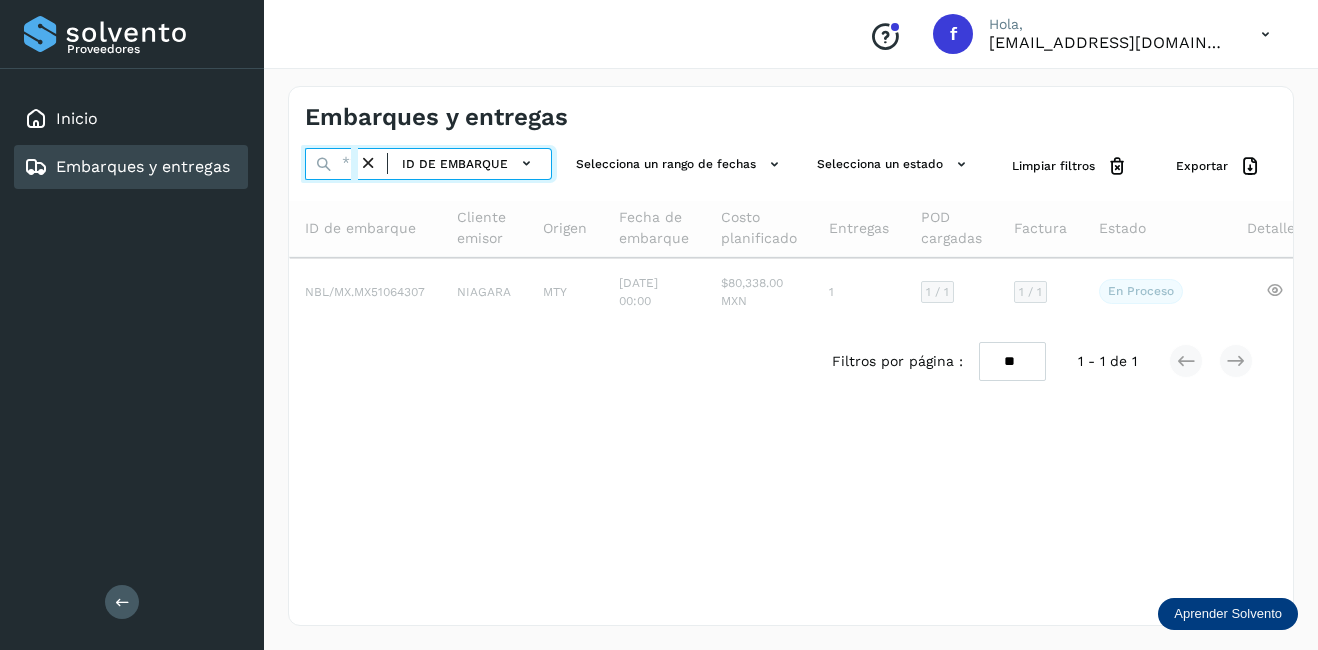click at bounding box center (331, 164) 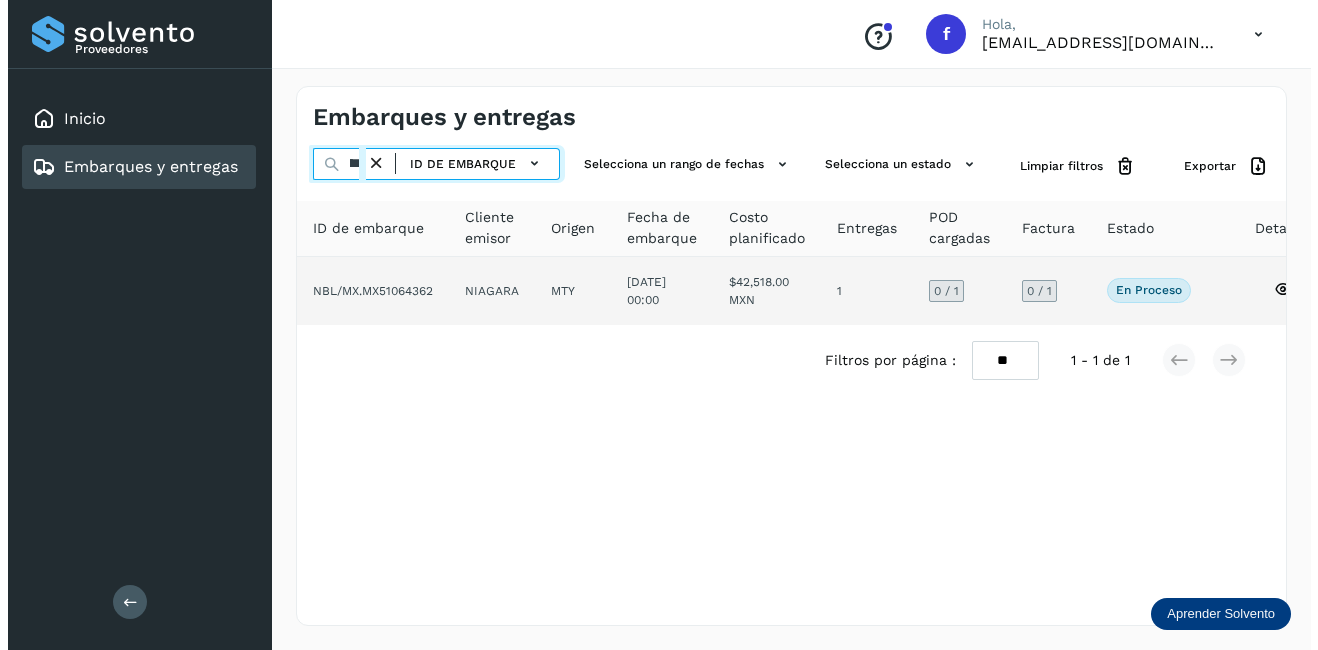 scroll, scrollTop: 0, scrollLeft: 53, axis: horizontal 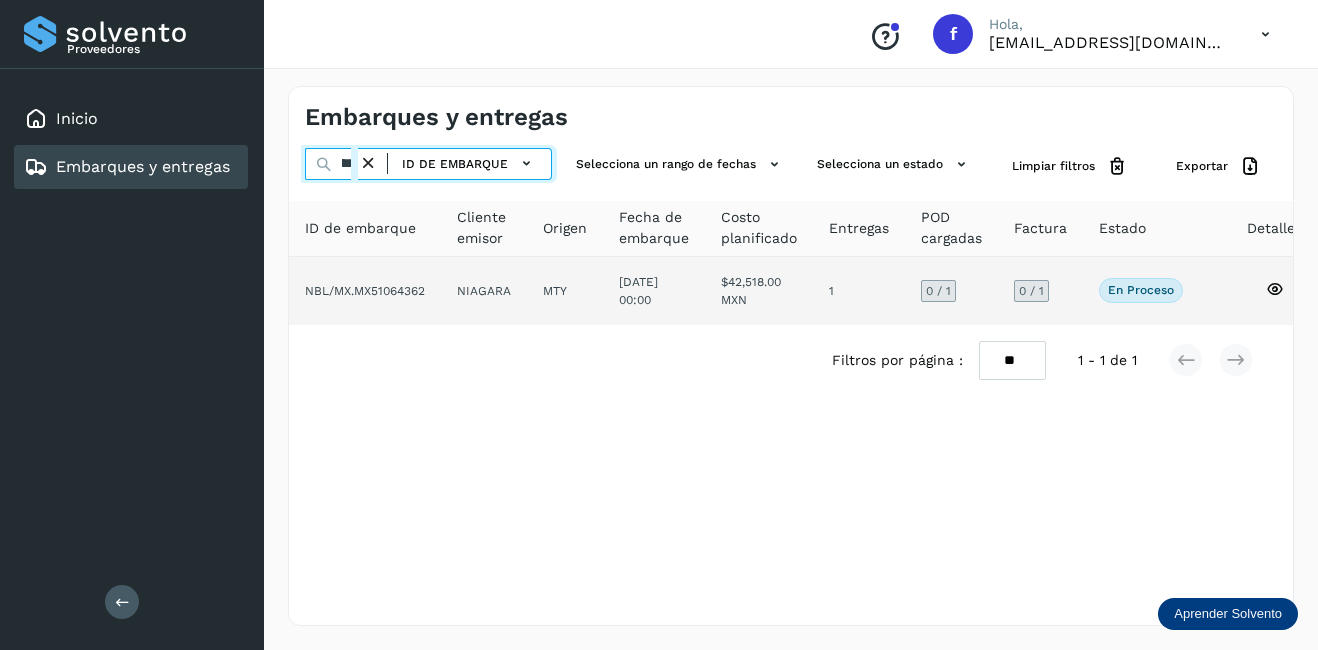 type on "********" 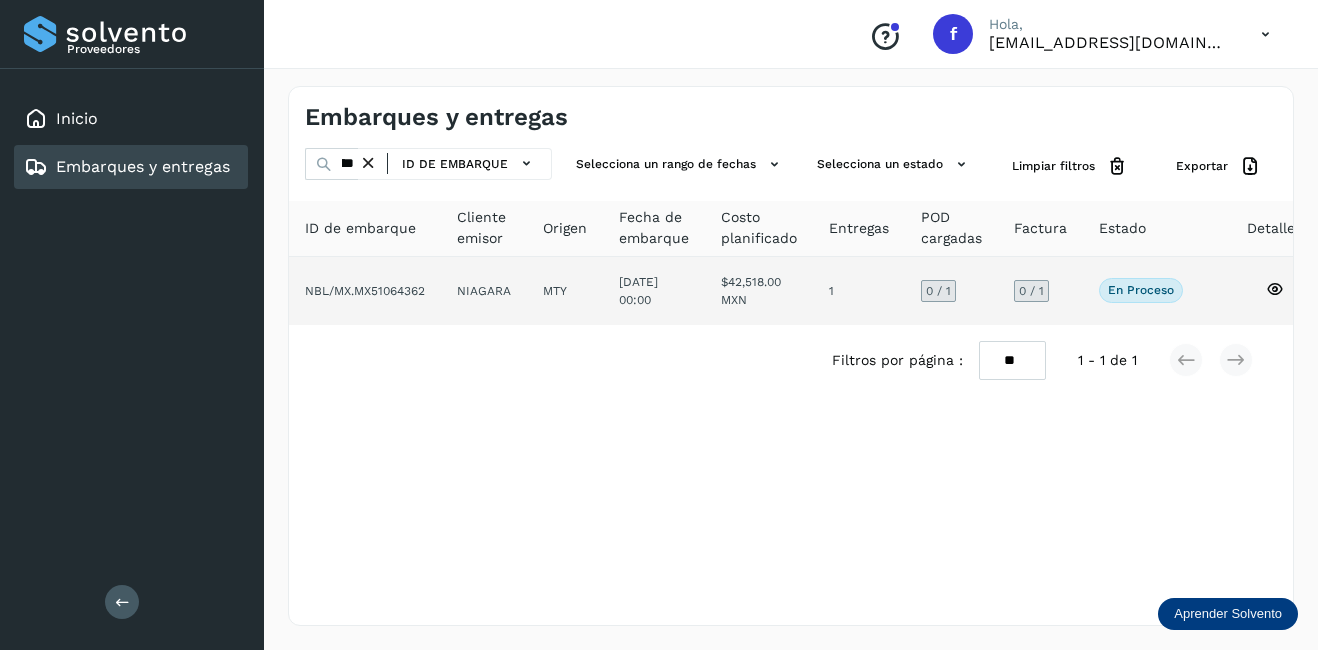 click on "NIAGARA" 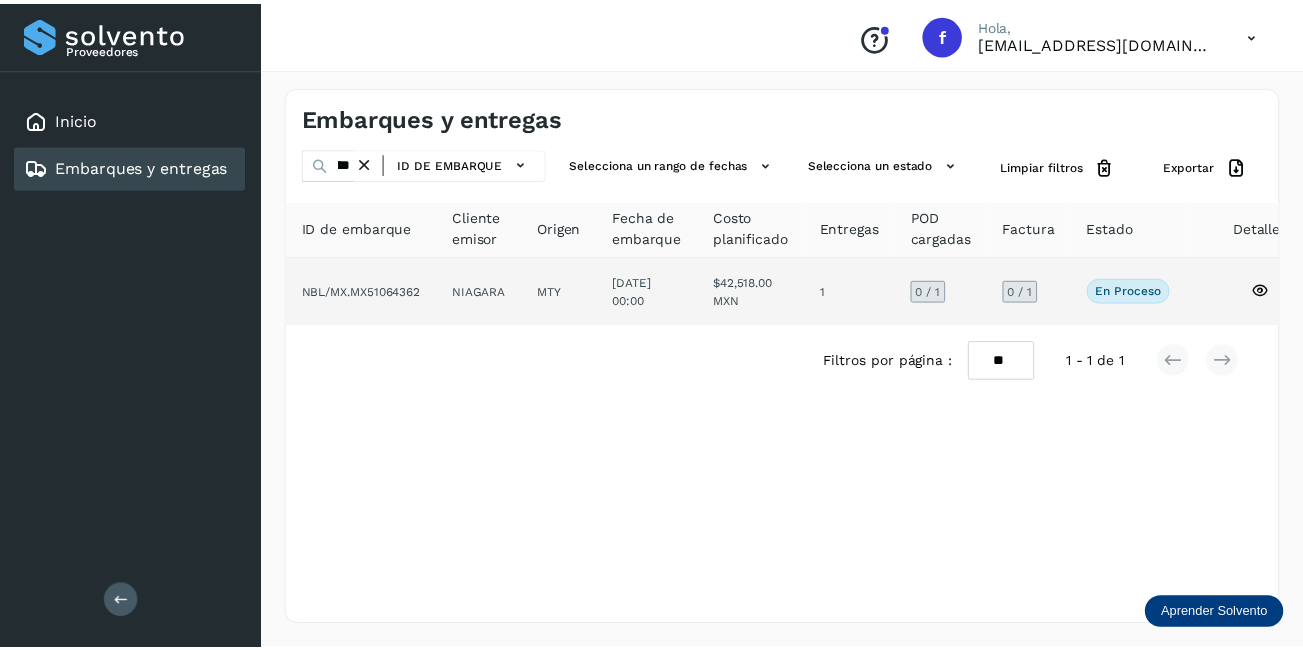 scroll, scrollTop: 0, scrollLeft: 0, axis: both 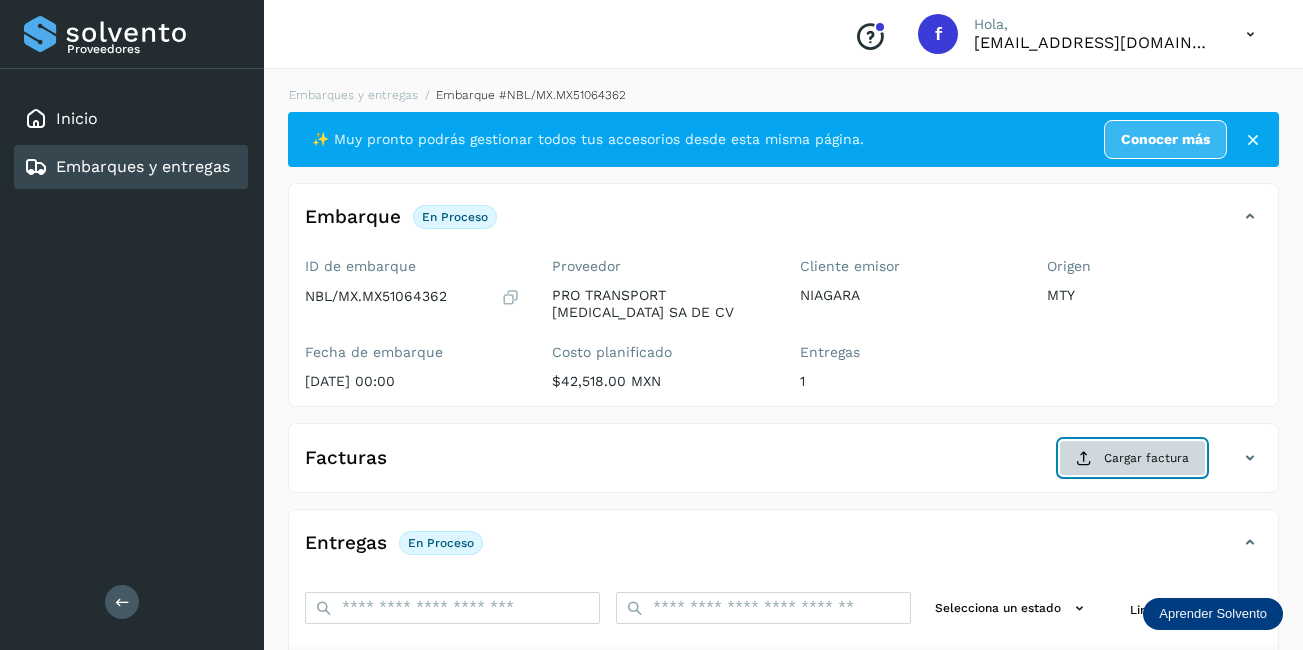 click on "Cargar factura" 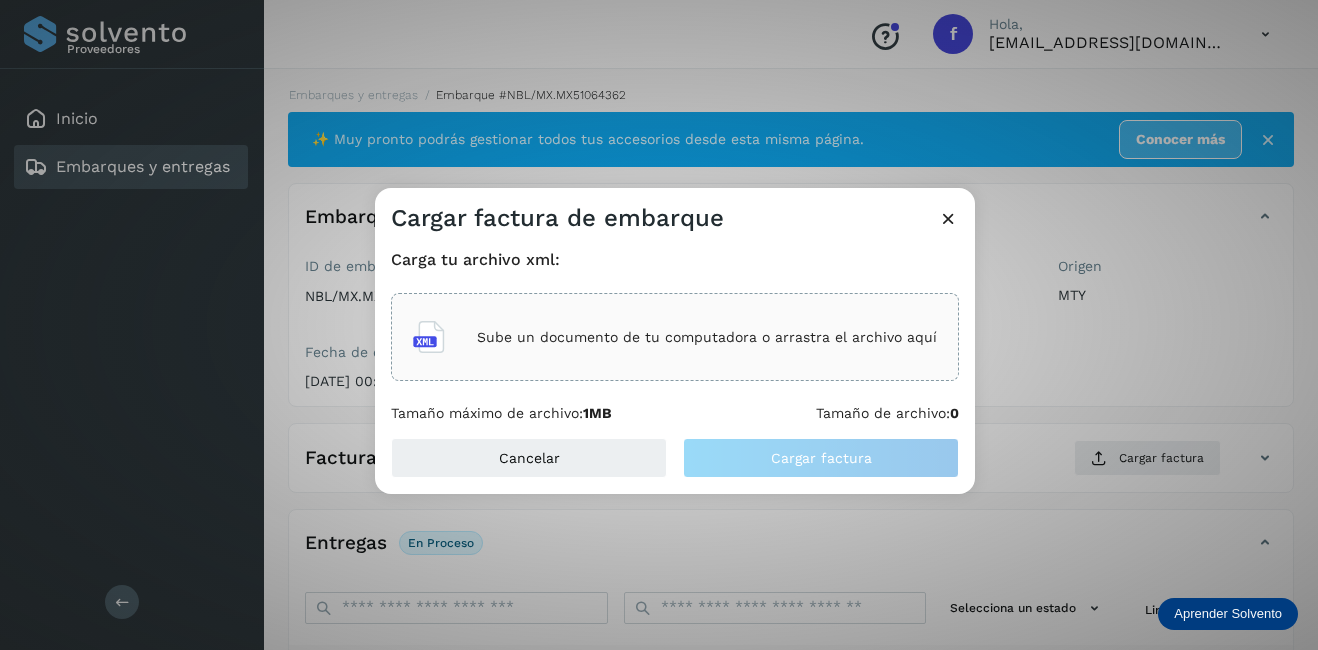click on "Sube un documento de tu computadora o arrastra el archivo aquí" 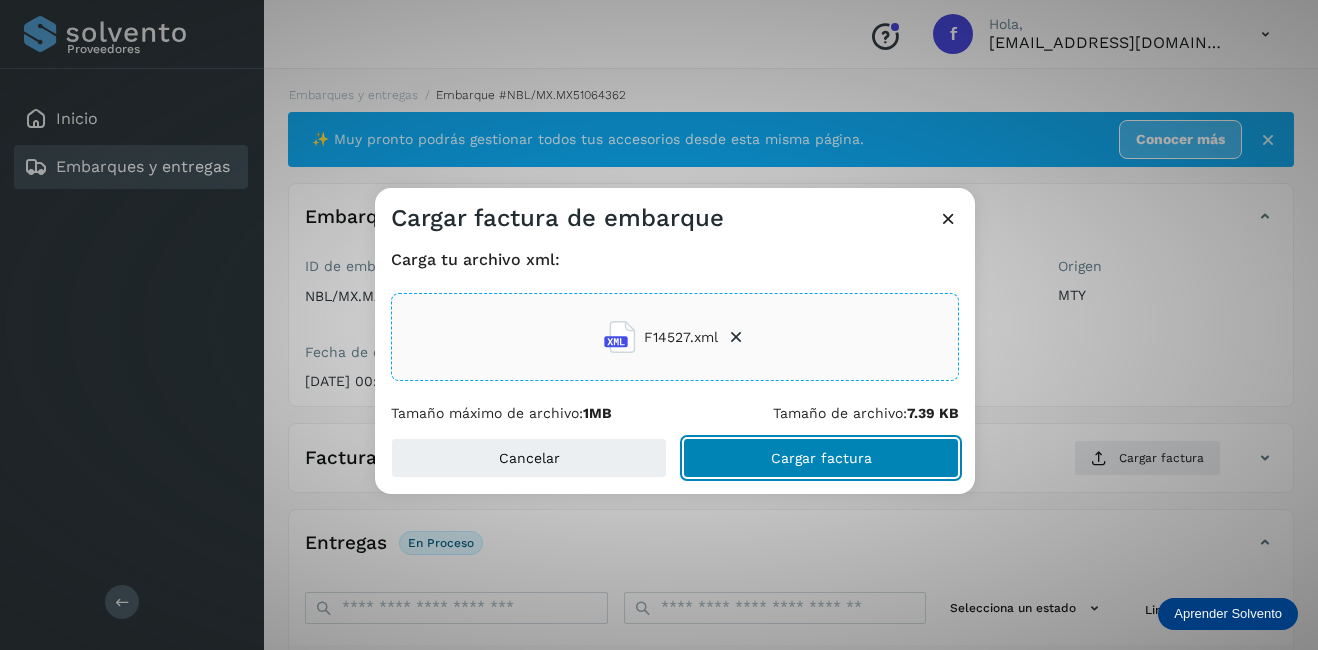 click on "Cargar factura" 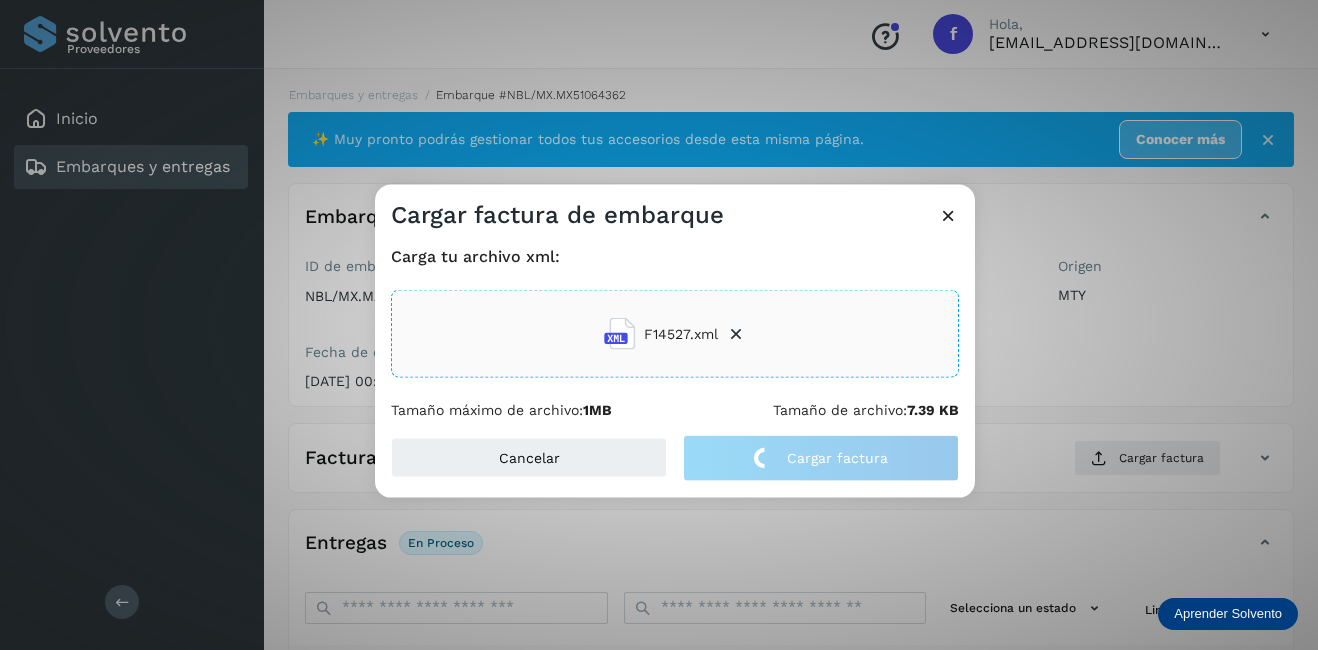 drag, startPoint x: 1142, startPoint y: 375, endPoint x: 816, endPoint y: 417, distance: 328.6944 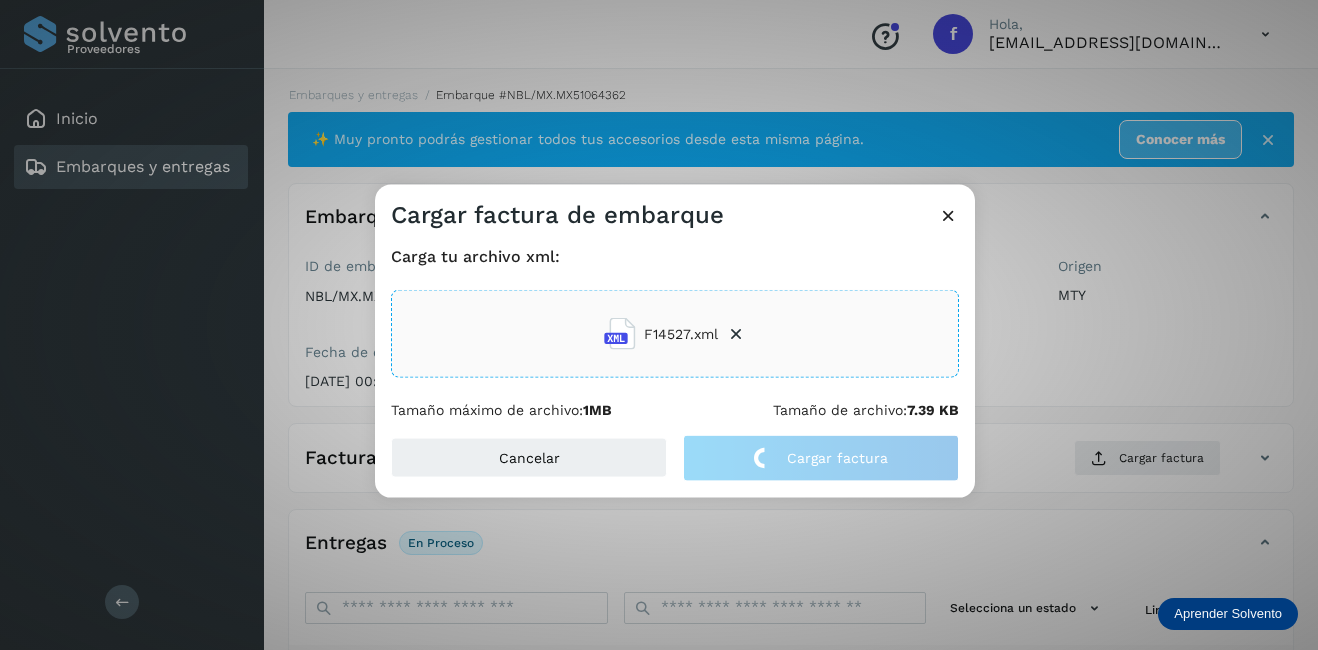 click on "Cargar factura de embarque Carga tu archivo xml: F14527.xml Tamaño máximo de archivo:  1MB Tamaño de archivo:  7.39 KB Cancelar Cargar factura" 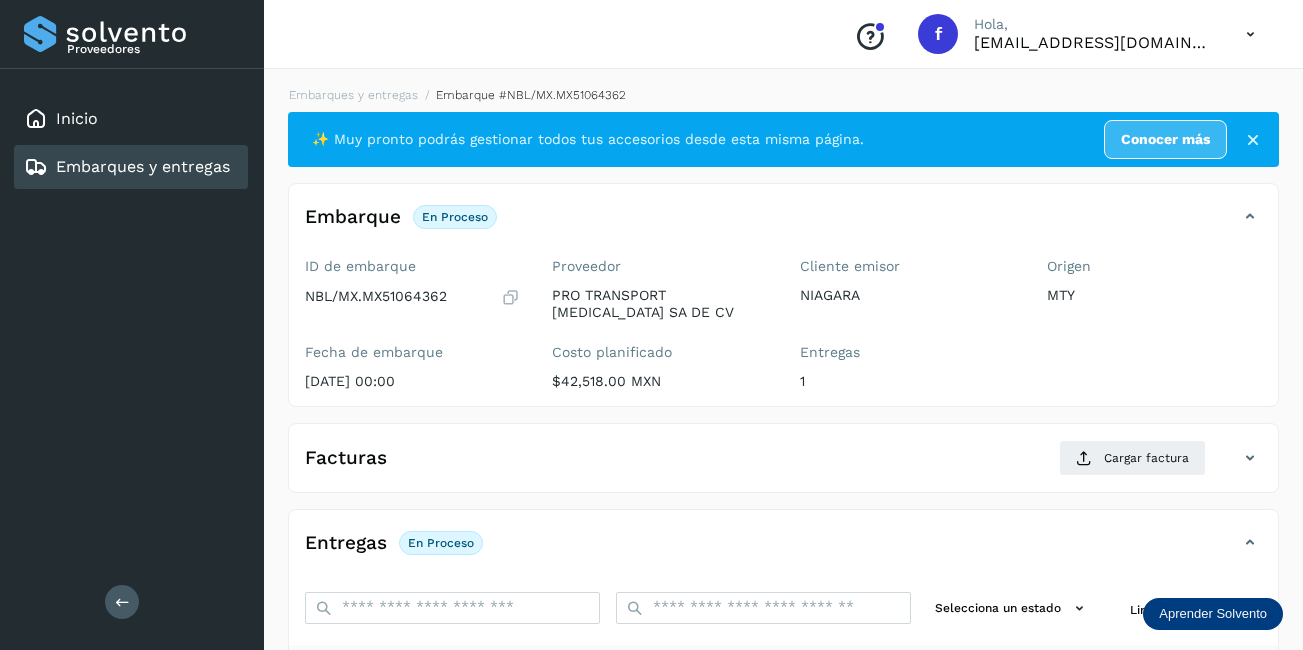 scroll, scrollTop: 313, scrollLeft: 0, axis: vertical 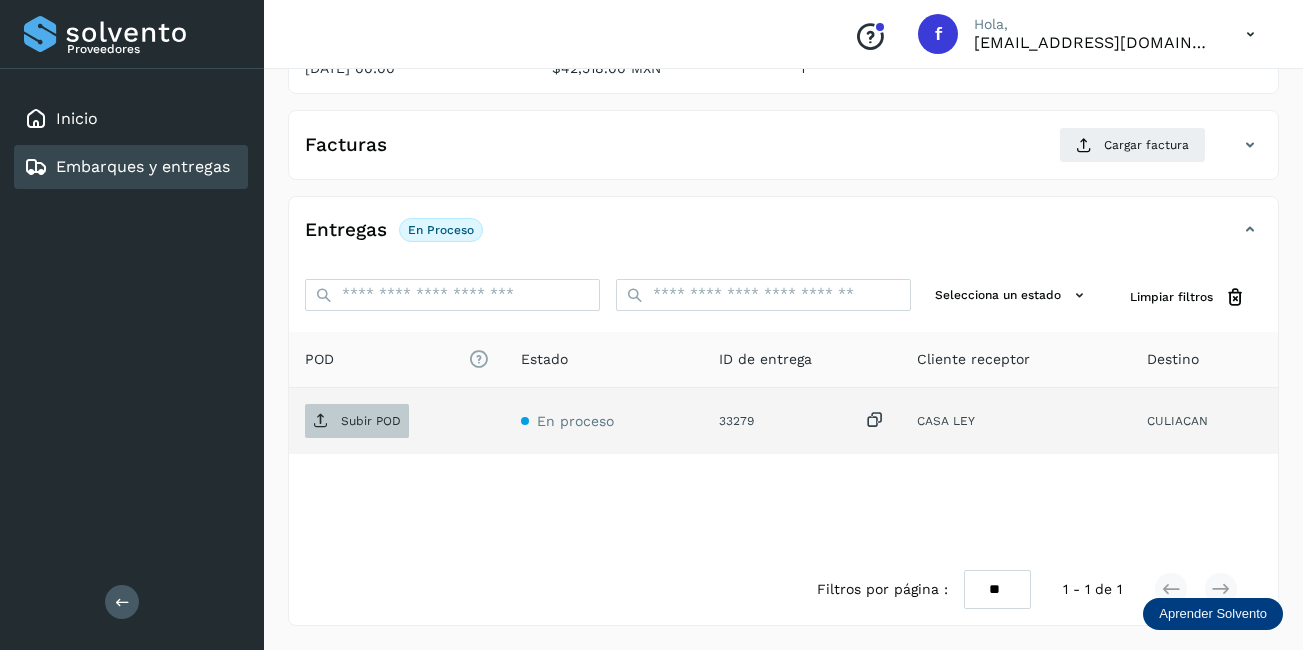 click on "Subir POD" at bounding box center [357, 421] 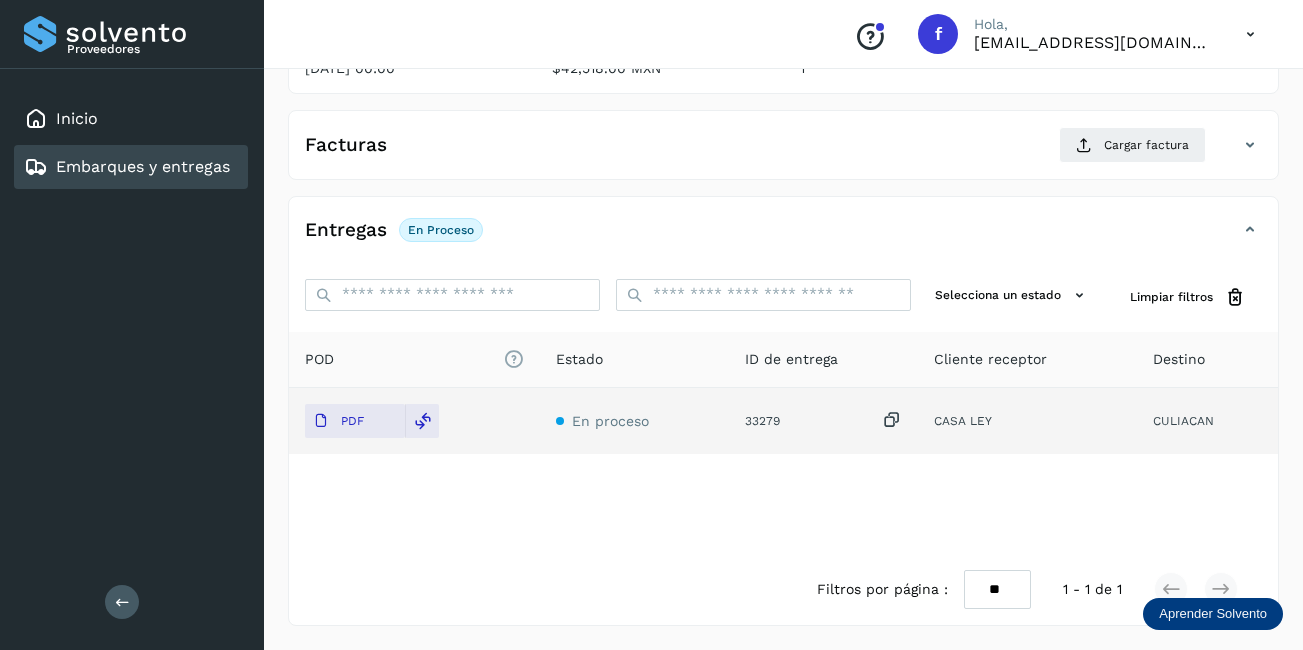 click on "Embarques y entregas" at bounding box center (143, 166) 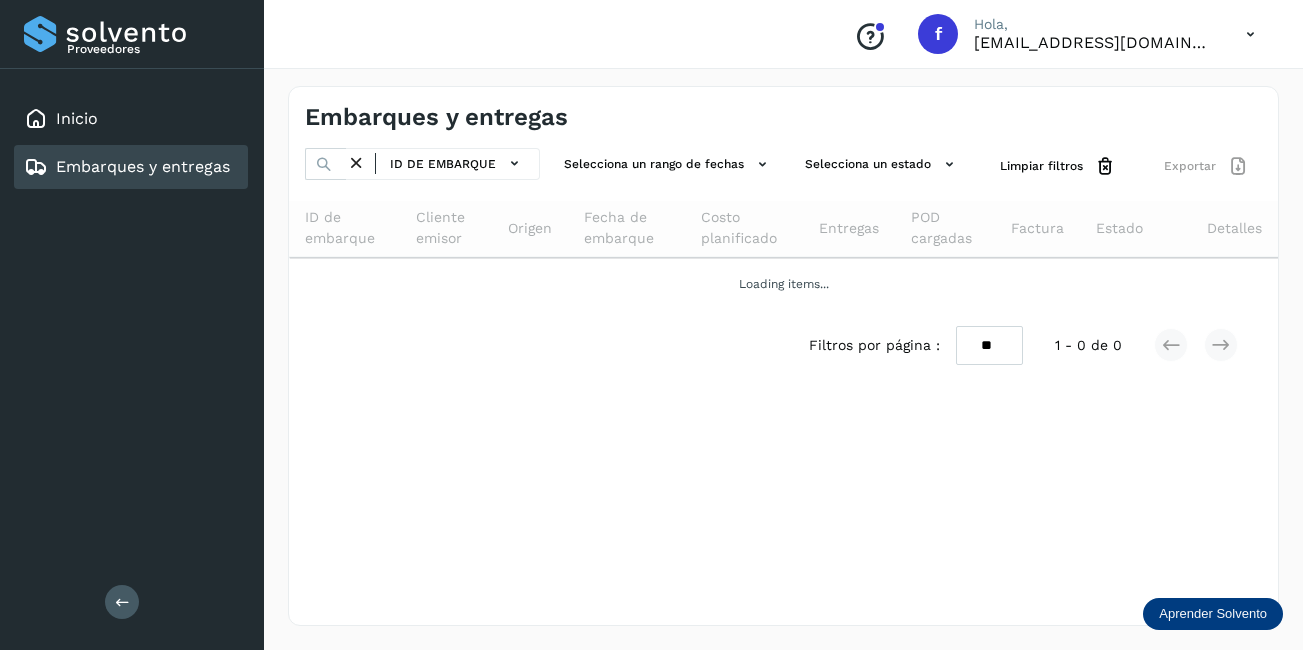 scroll, scrollTop: 0, scrollLeft: 0, axis: both 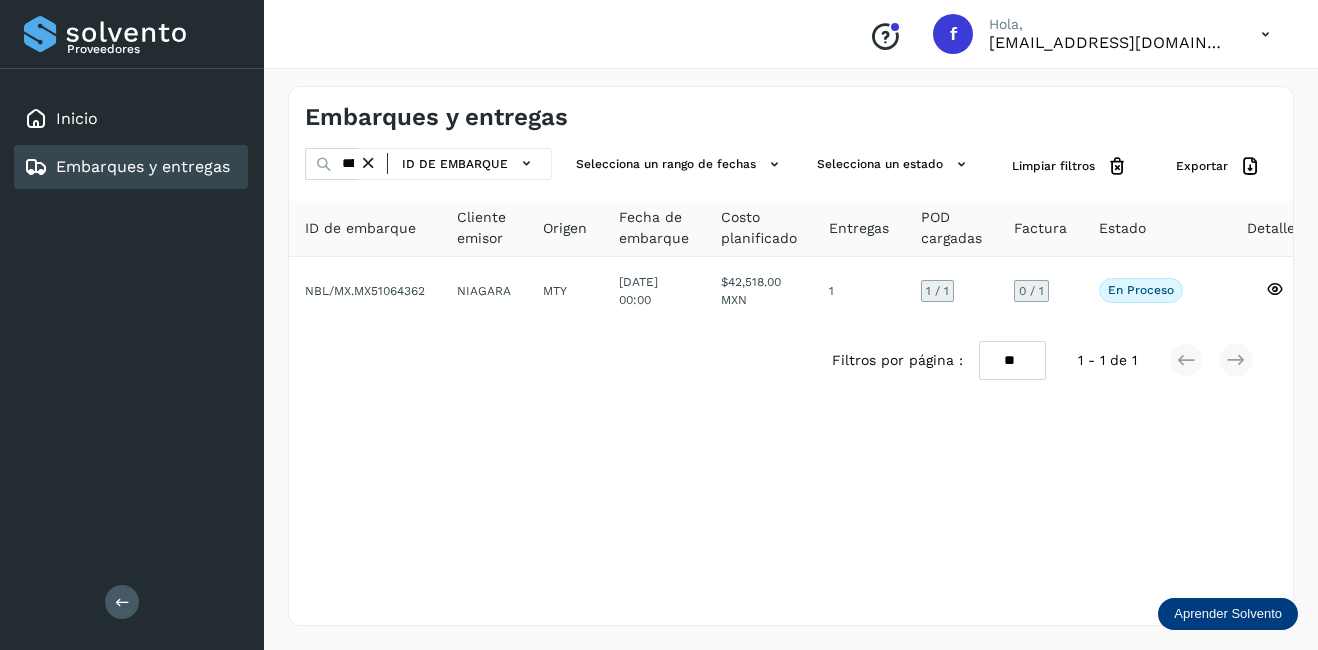 click at bounding box center [368, 163] 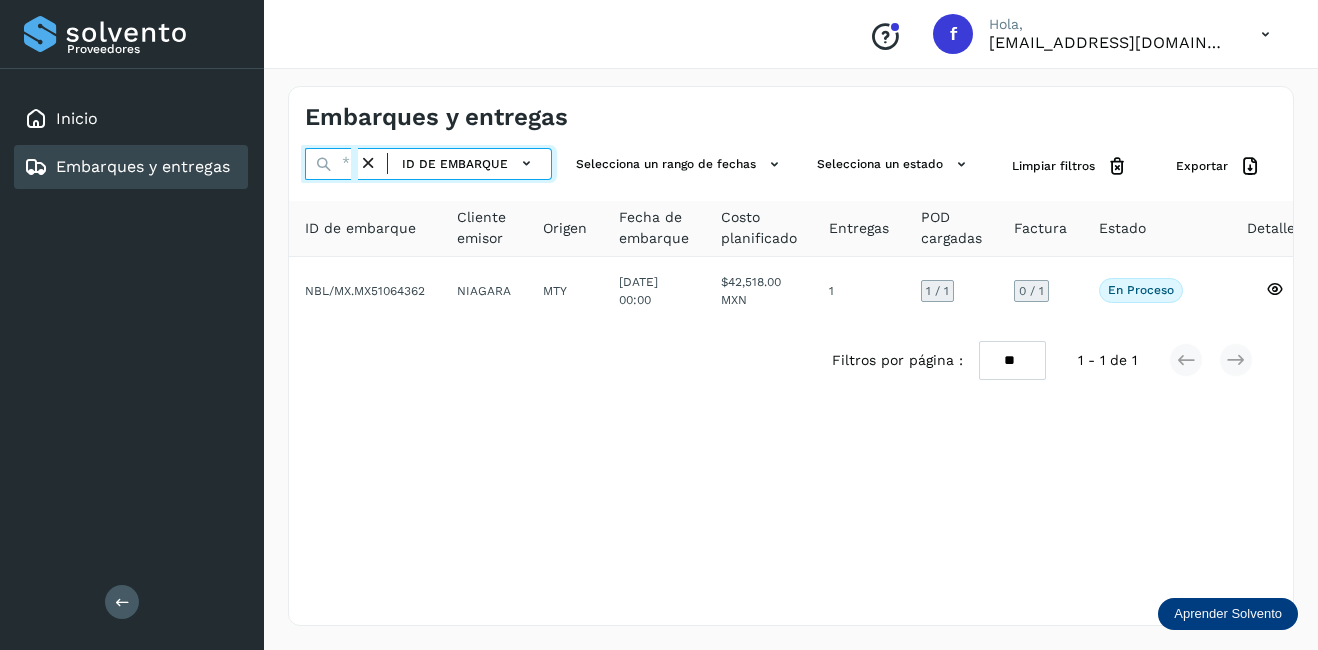click at bounding box center [331, 164] 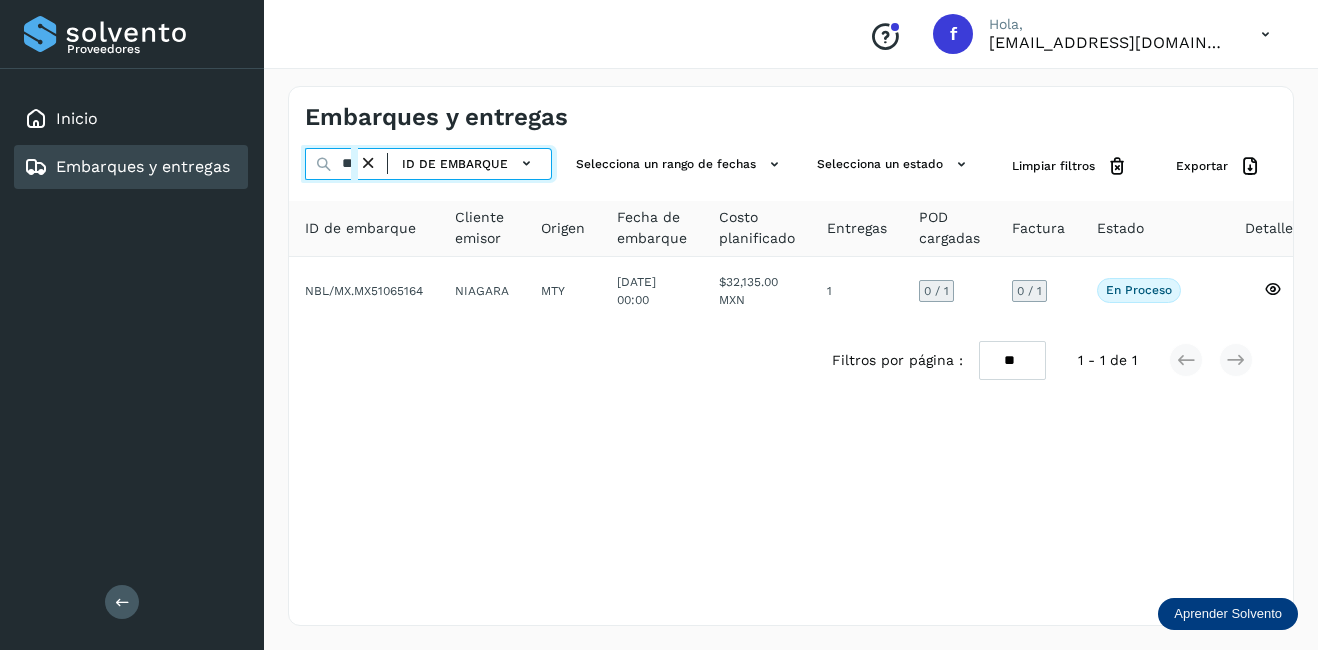 scroll, scrollTop: 0, scrollLeft: 1, axis: horizontal 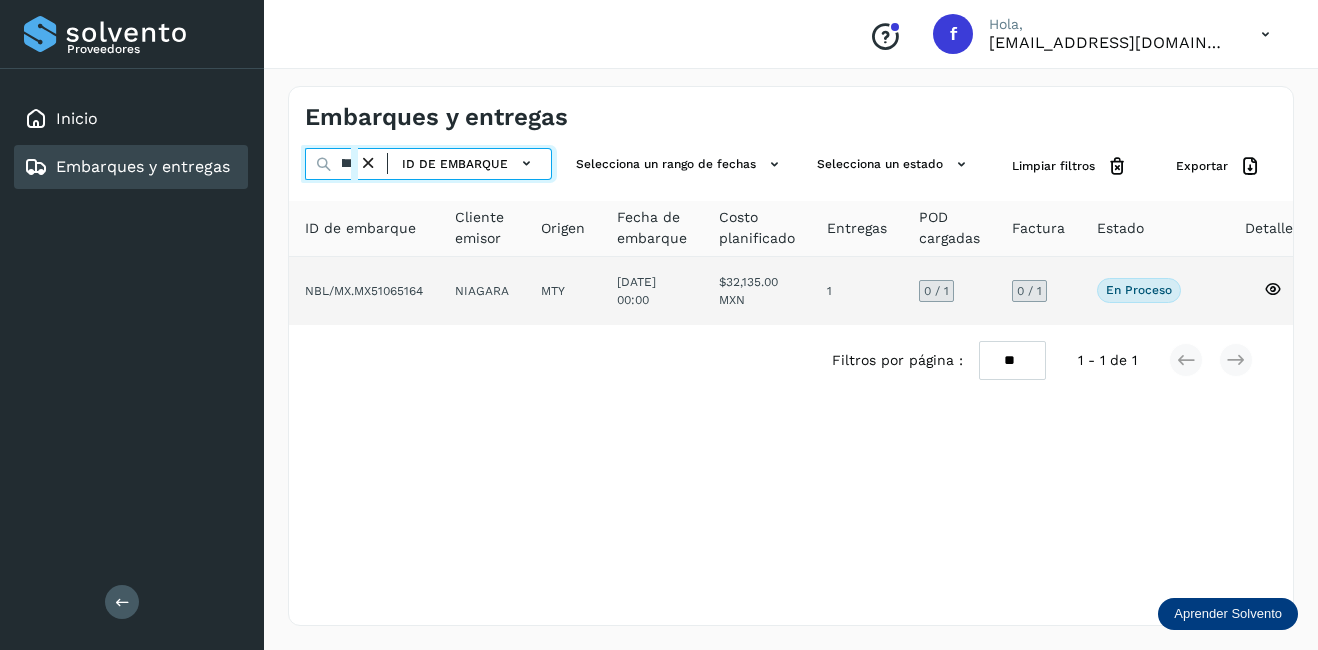 type on "********" 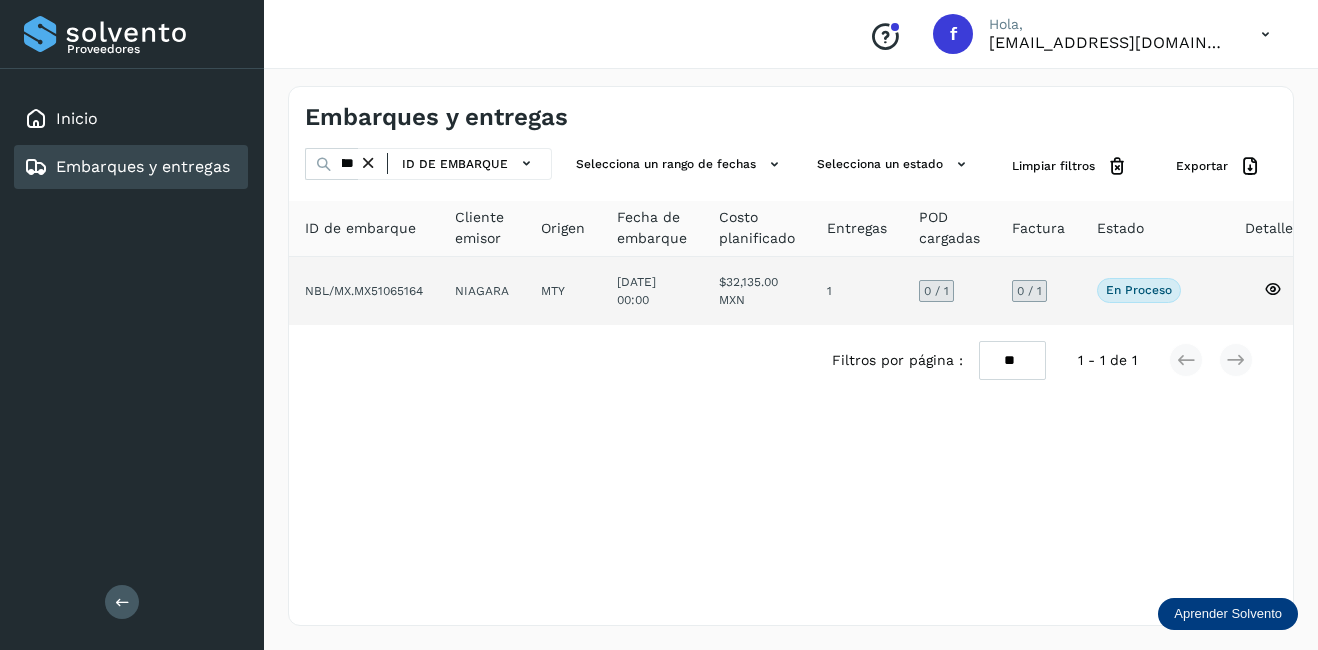 click on "NIAGARA" 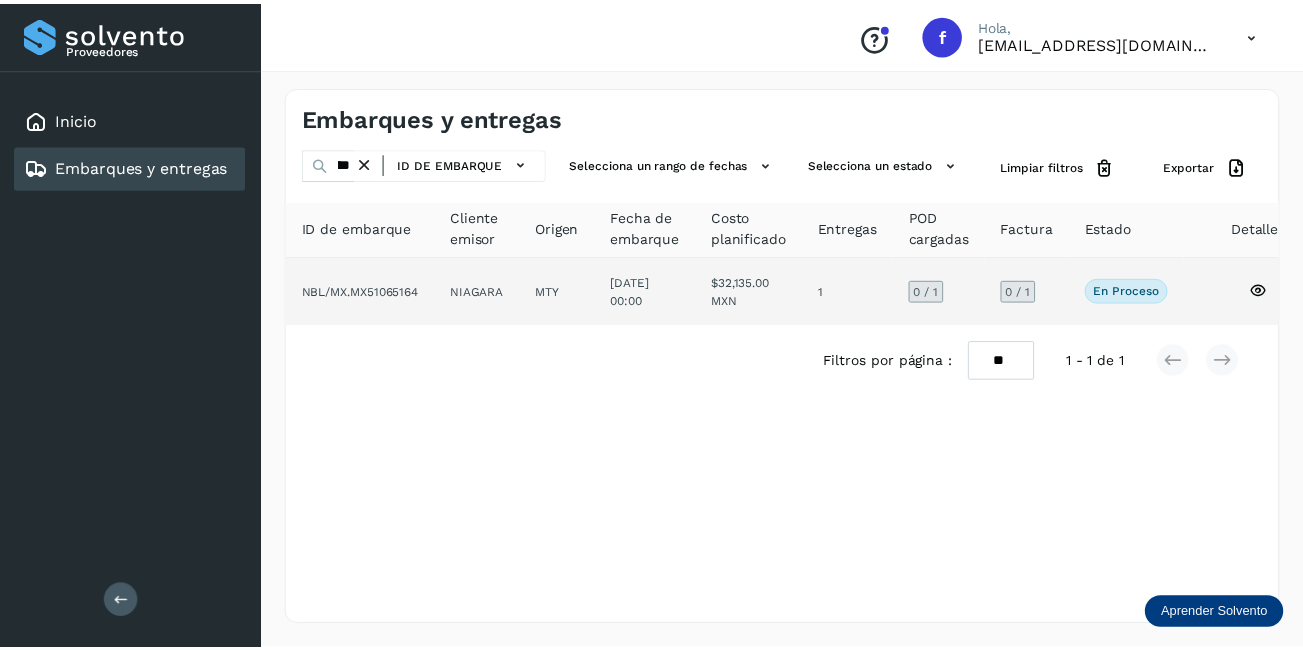 scroll, scrollTop: 0, scrollLeft: 0, axis: both 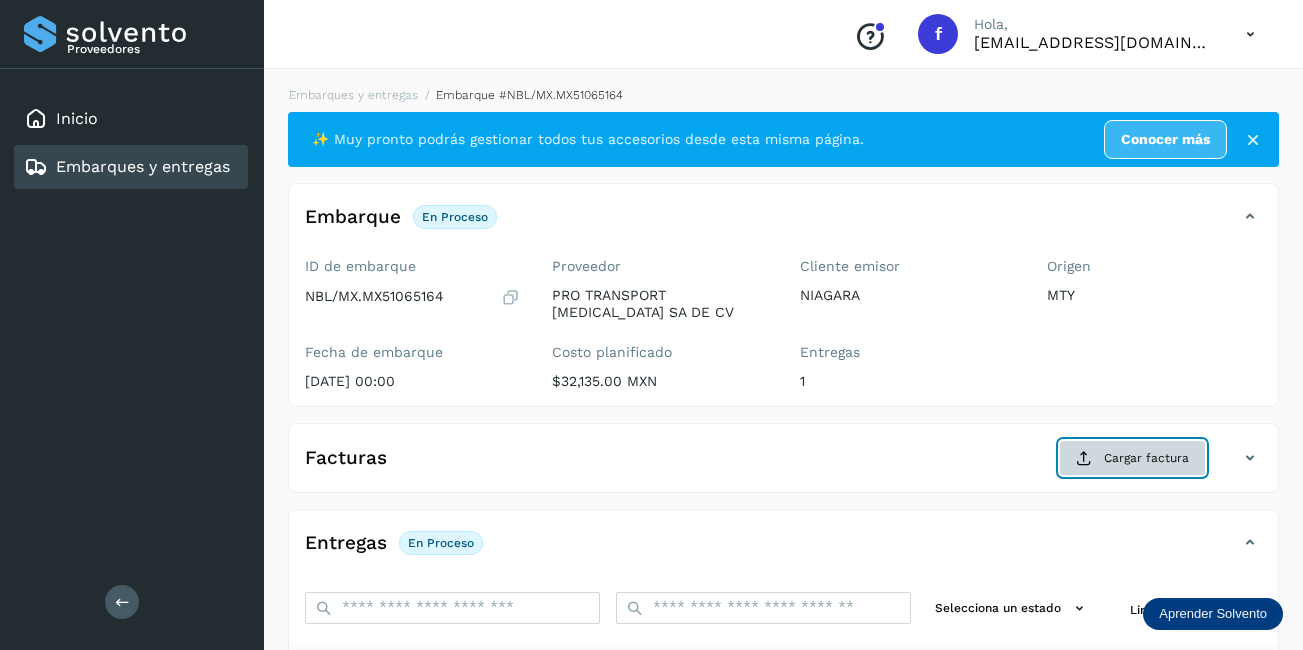 click on "Cargar factura" at bounding box center (1132, 458) 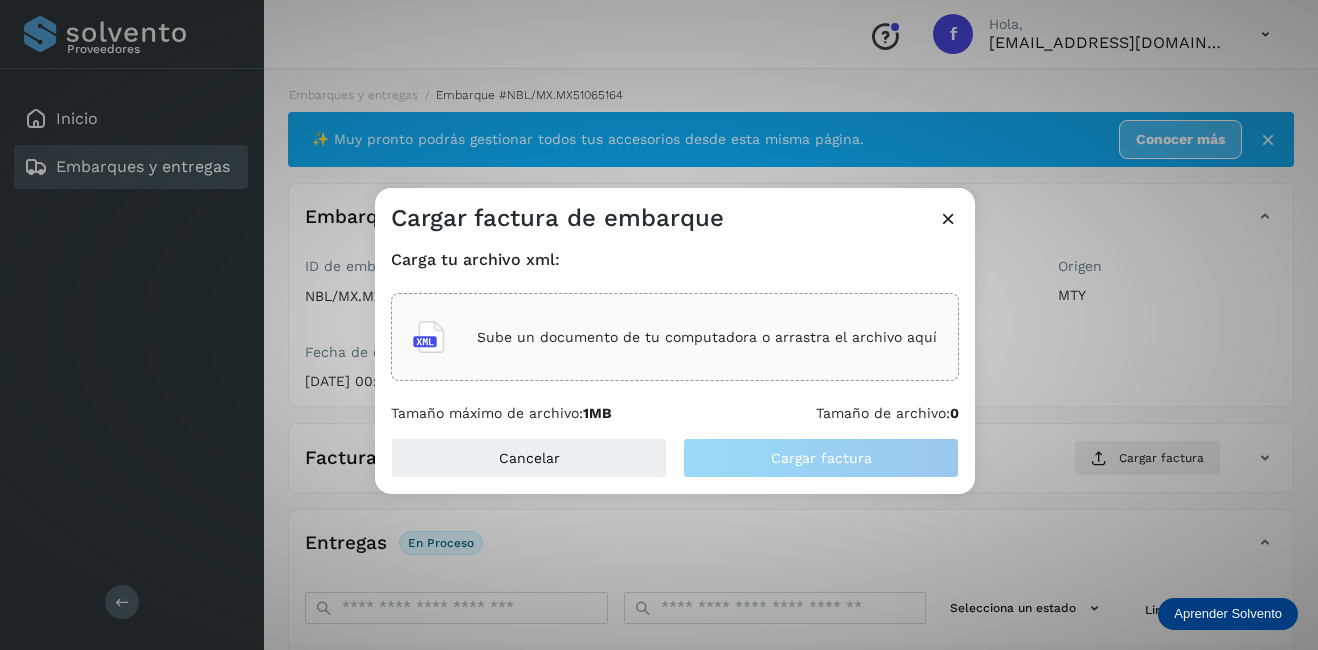 click on "Sube un documento de tu computadora o arrastra el archivo aquí" at bounding box center [707, 337] 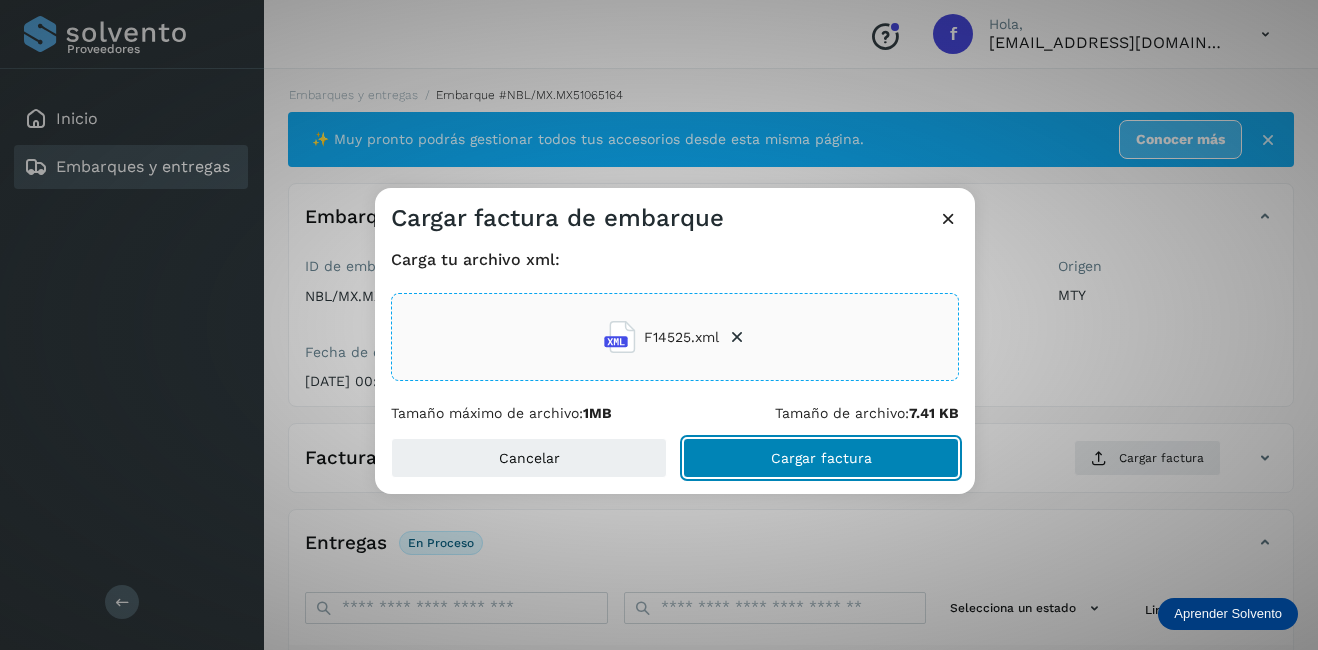 click on "Cargar factura" 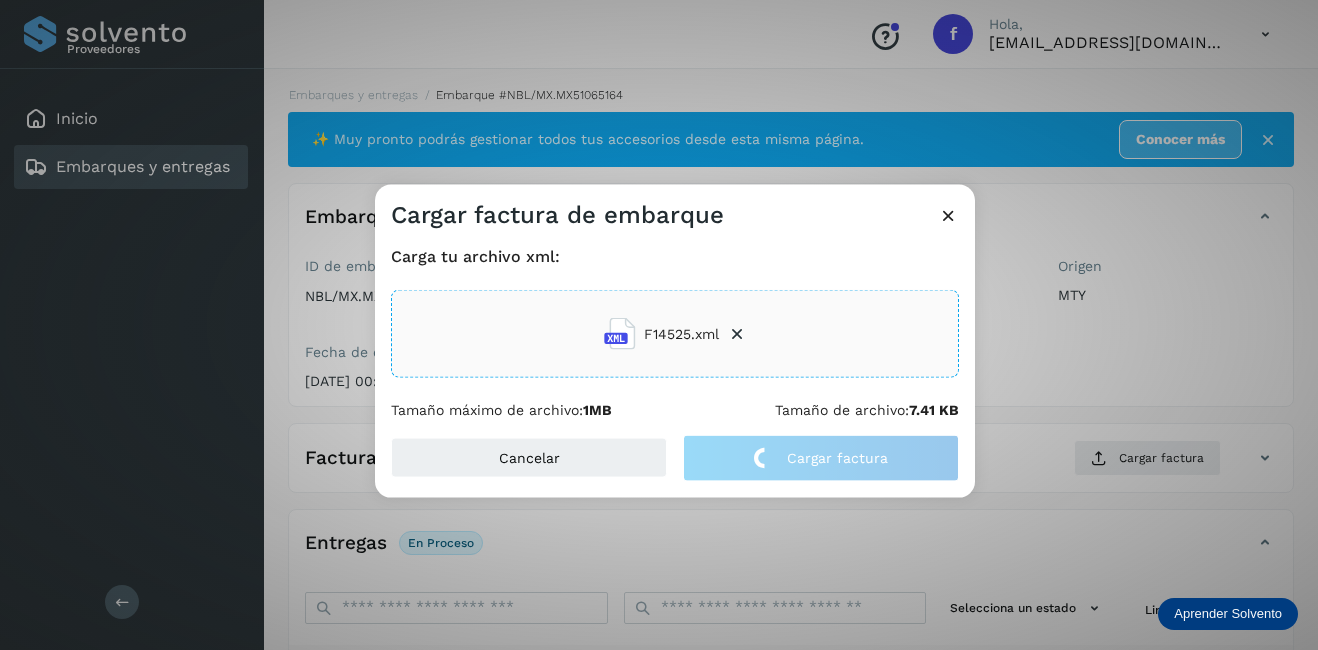 click on "Cargar factura de embarque Carga tu archivo xml: F14525.xml Tamaño máximo de archivo:  1MB Tamaño de archivo:  7.41 KB Cancelar Cargar factura" 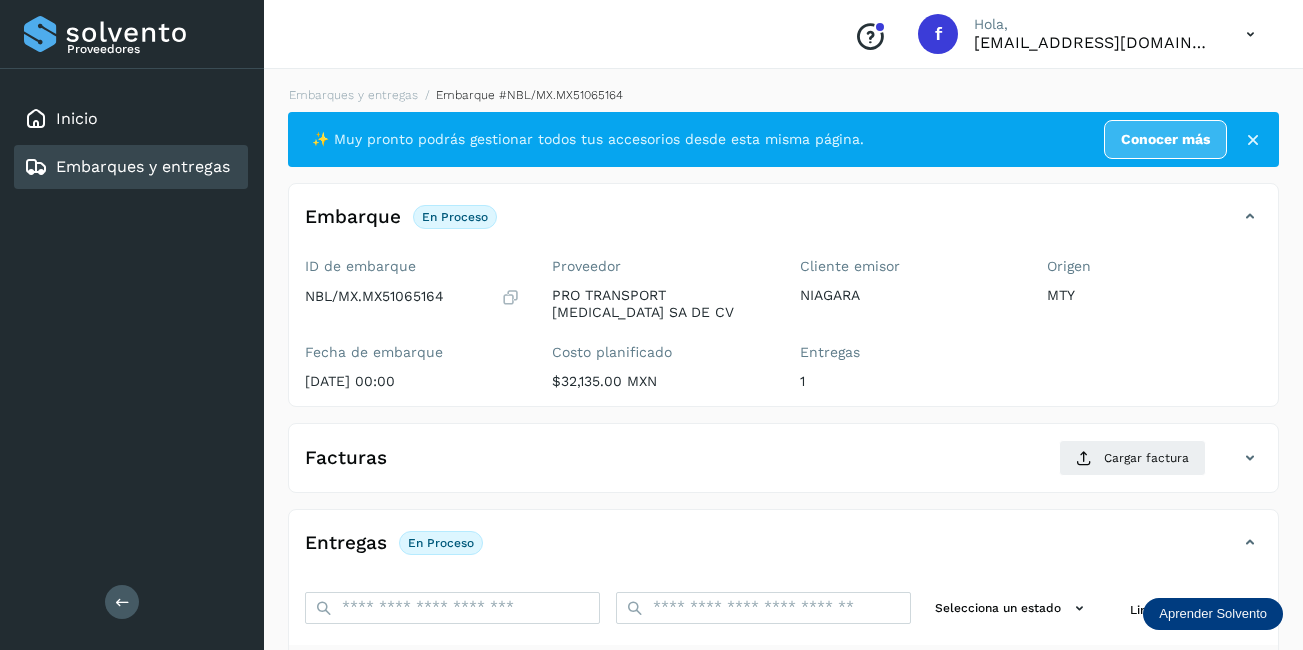 scroll, scrollTop: 200, scrollLeft: 0, axis: vertical 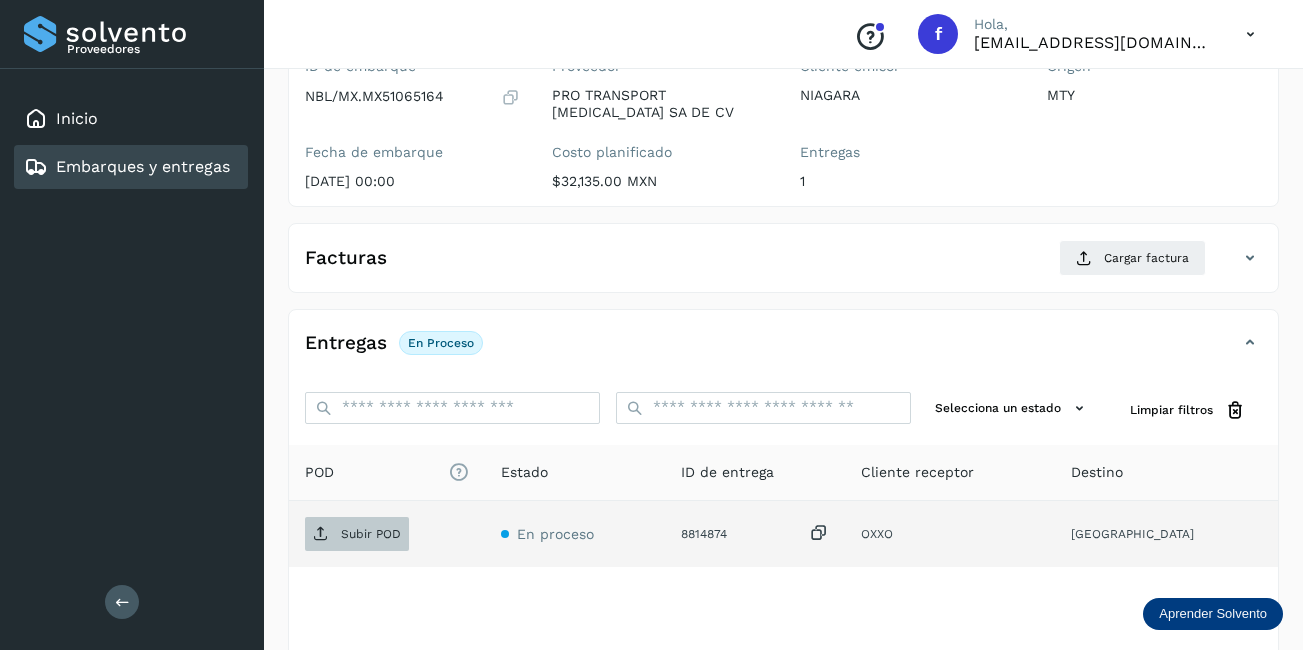 click on "Subir POD" at bounding box center [357, 534] 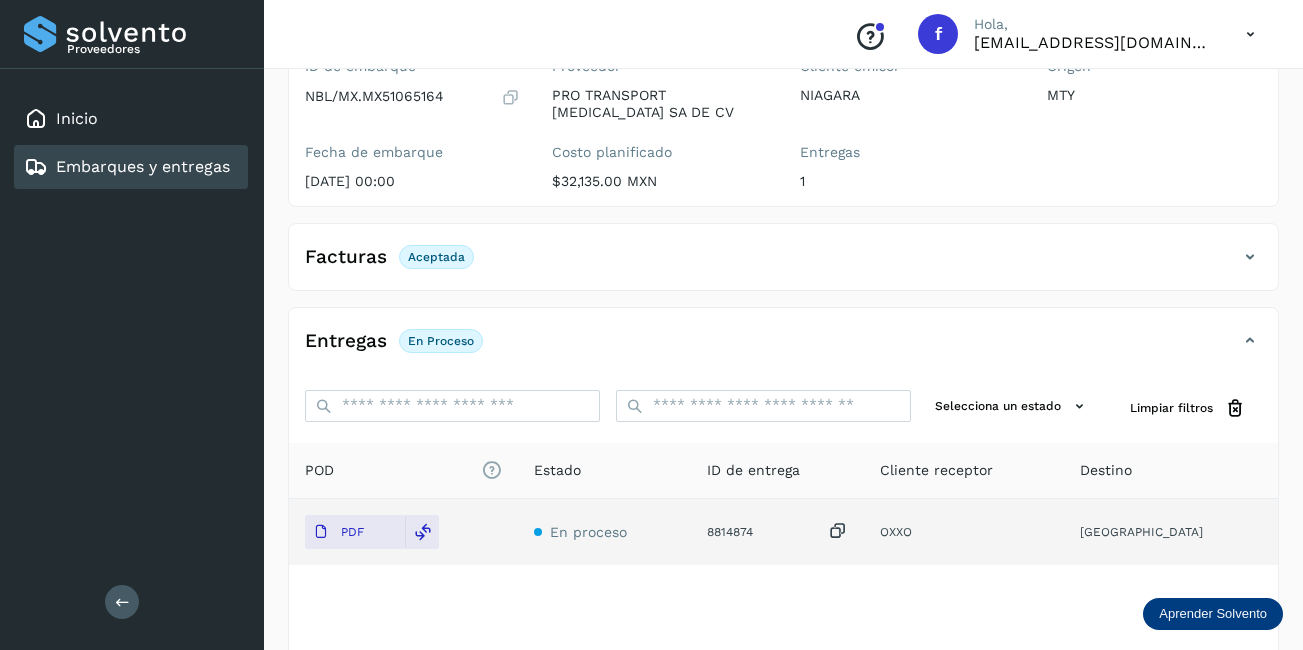 click on "Embarques y entregas" at bounding box center (143, 166) 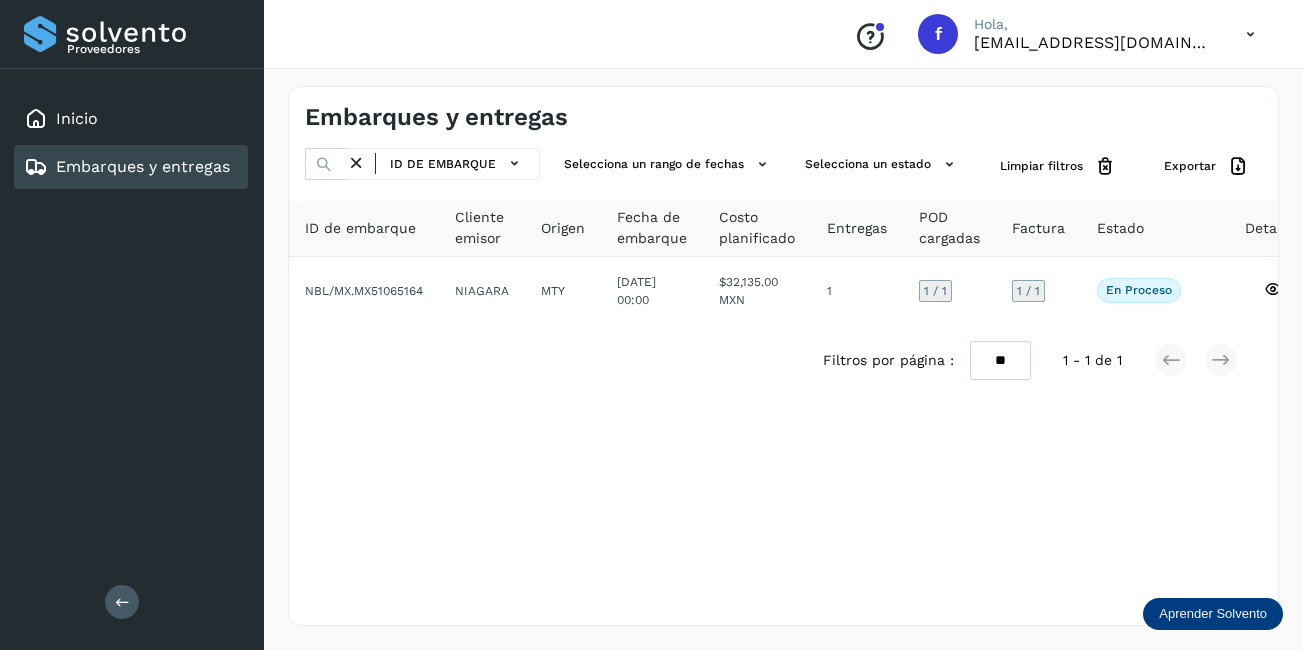 scroll, scrollTop: 0, scrollLeft: 0, axis: both 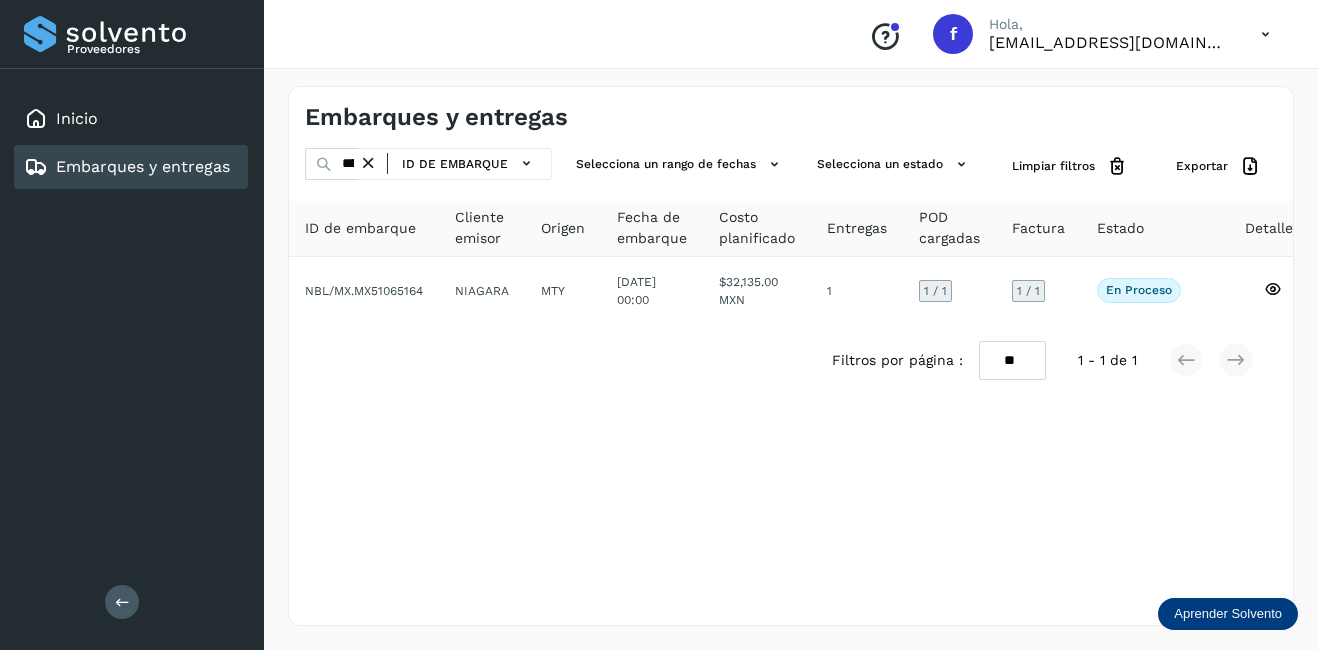 click at bounding box center (368, 163) 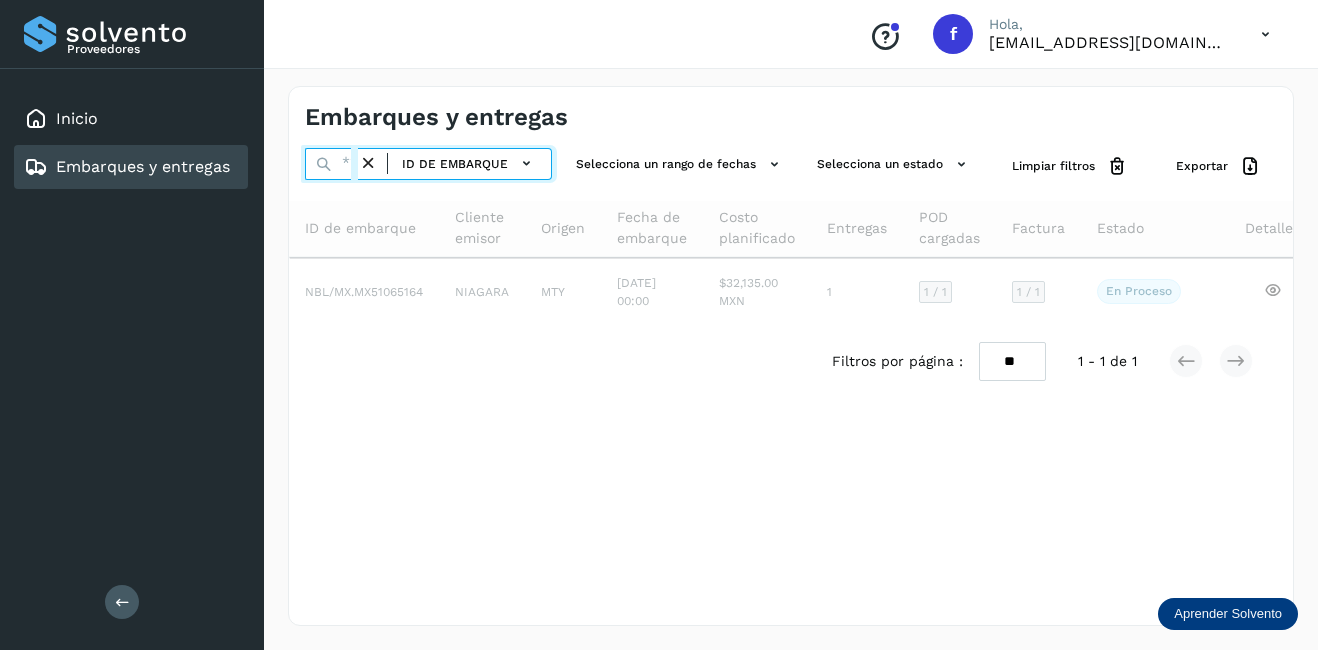 click at bounding box center (331, 164) 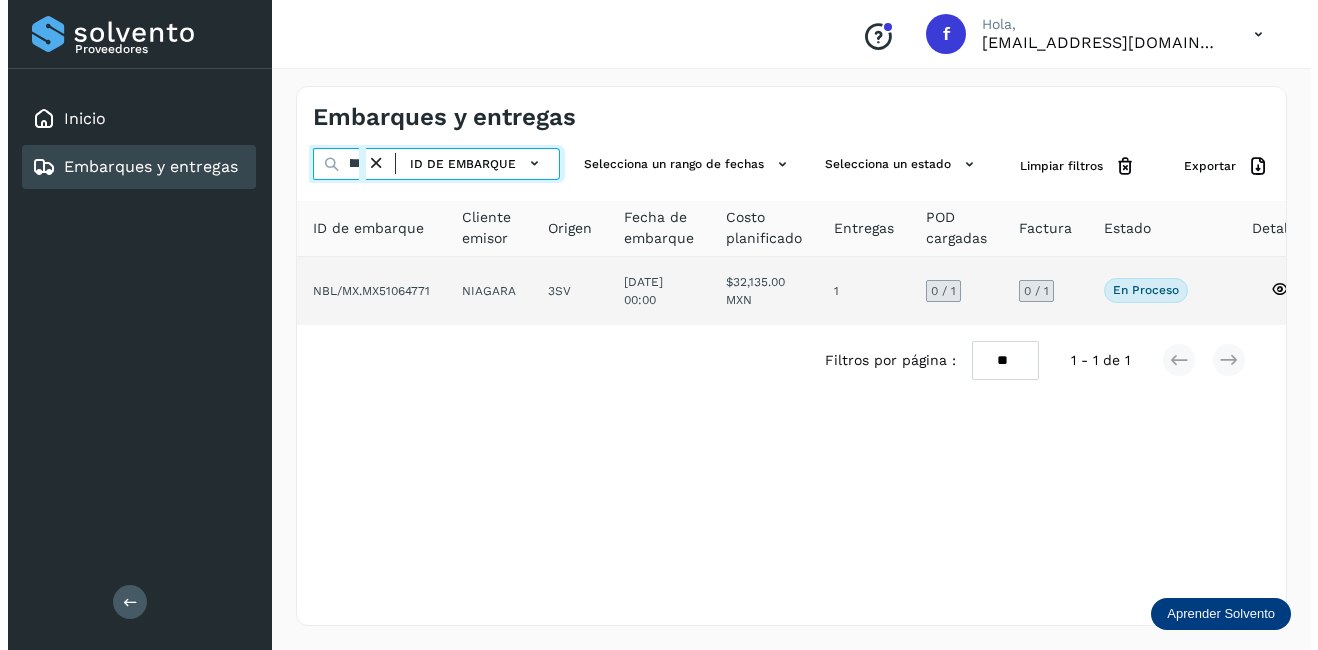 scroll, scrollTop: 0, scrollLeft: 48, axis: horizontal 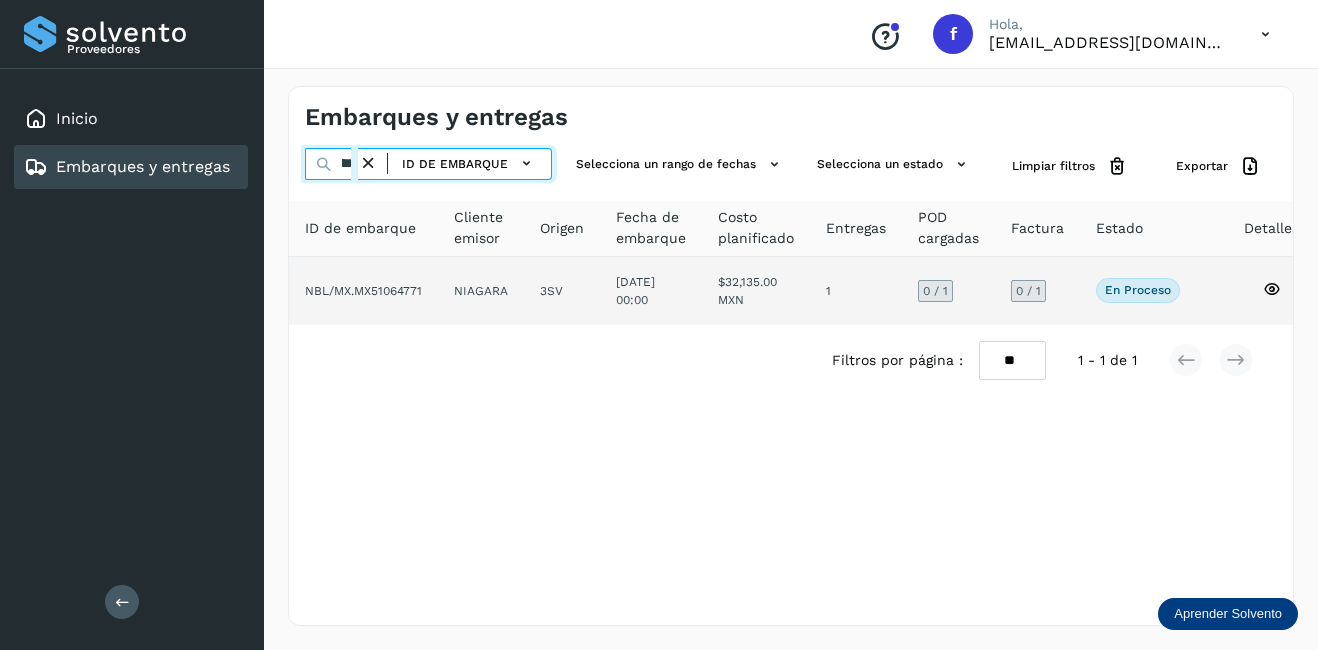 type on "********" 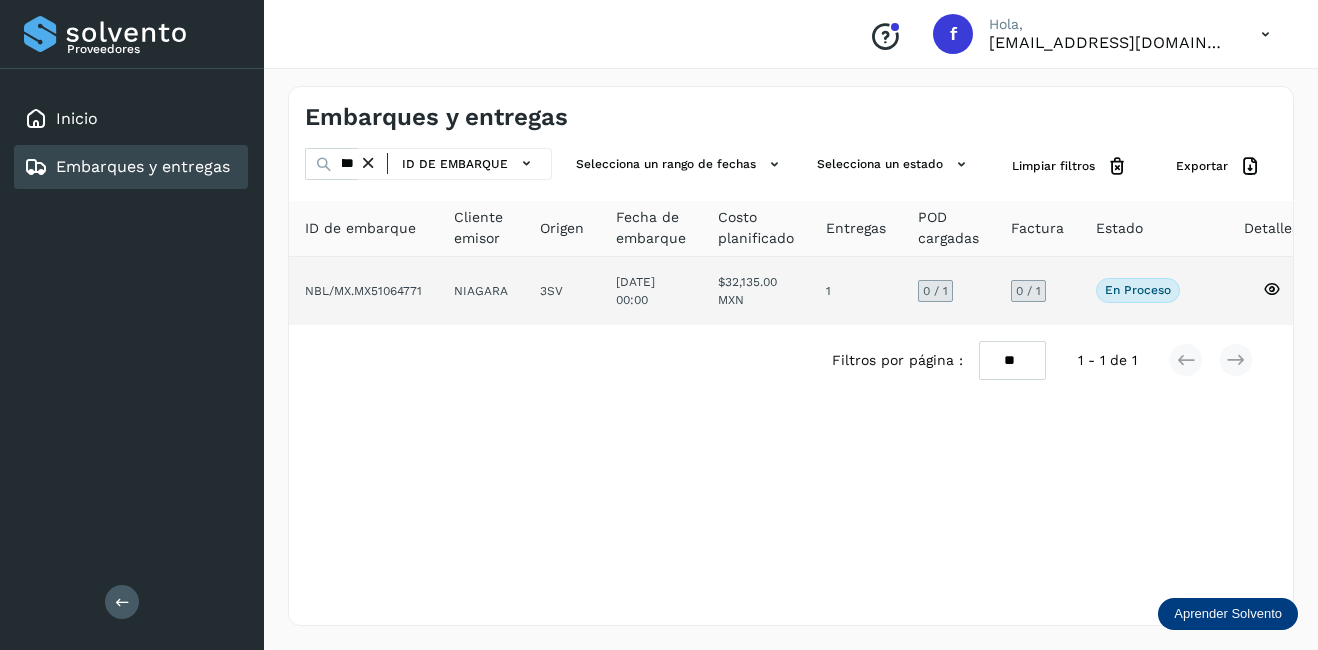 click on "NIAGARA" 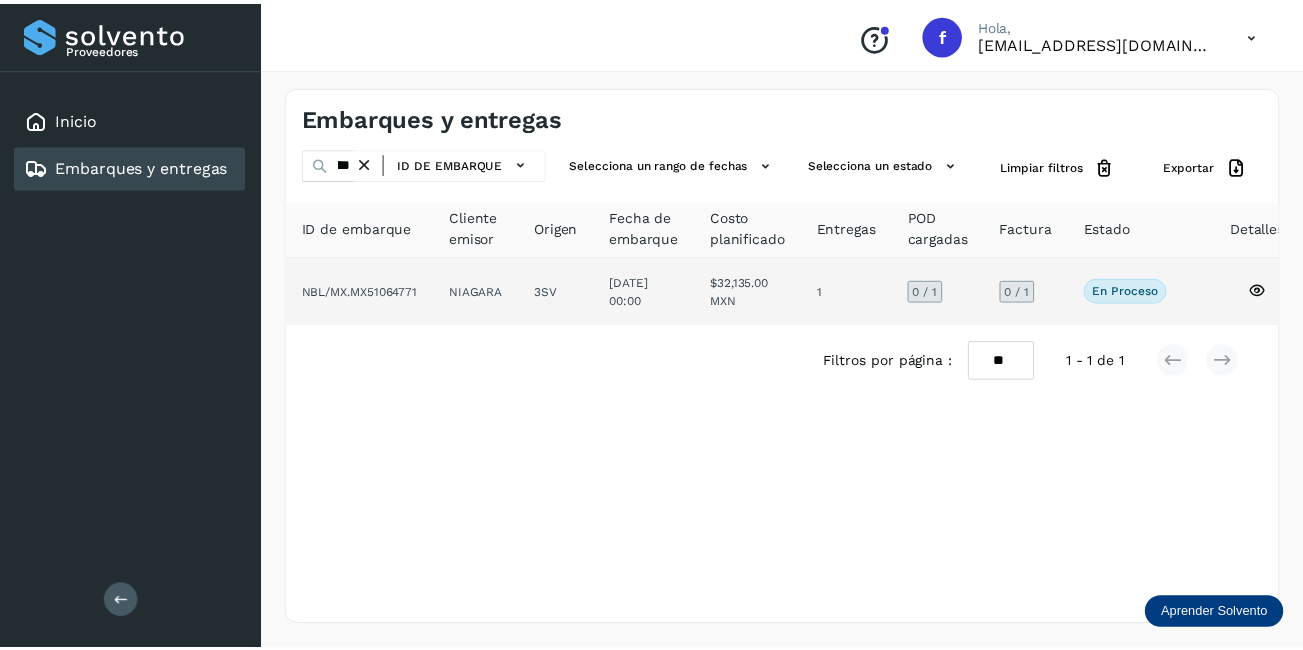 scroll, scrollTop: 0, scrollLeft: 0, axis: both 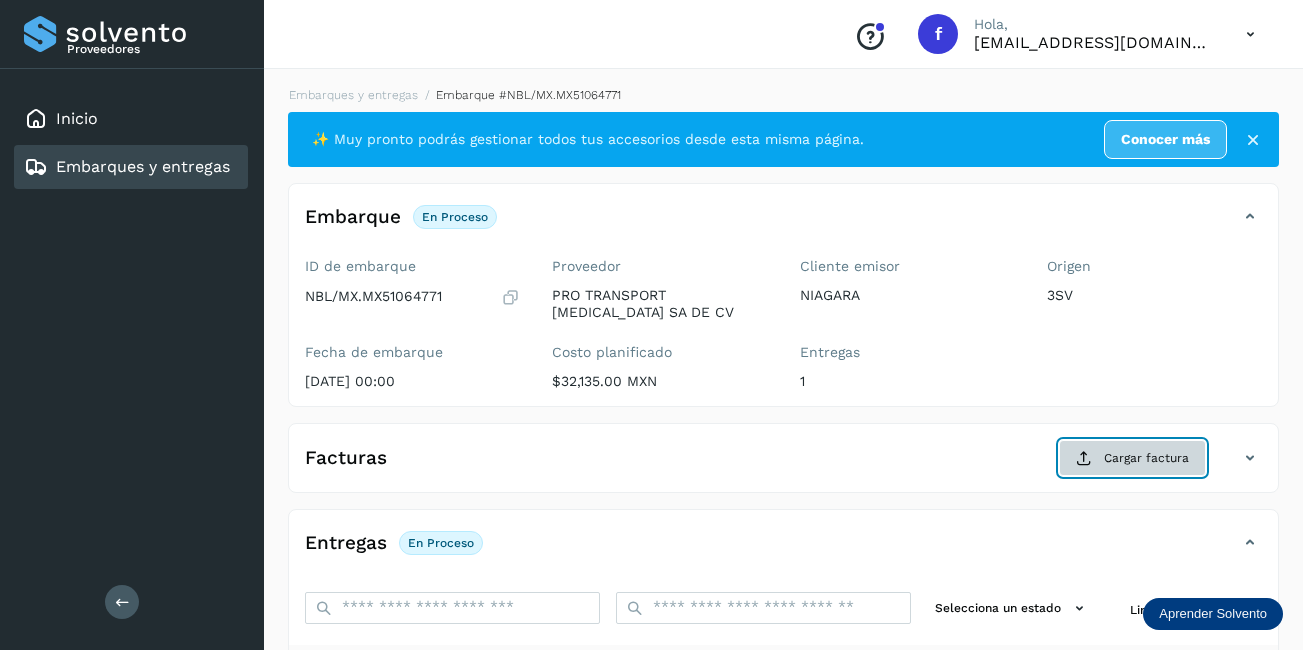 click on "Cargar factura" 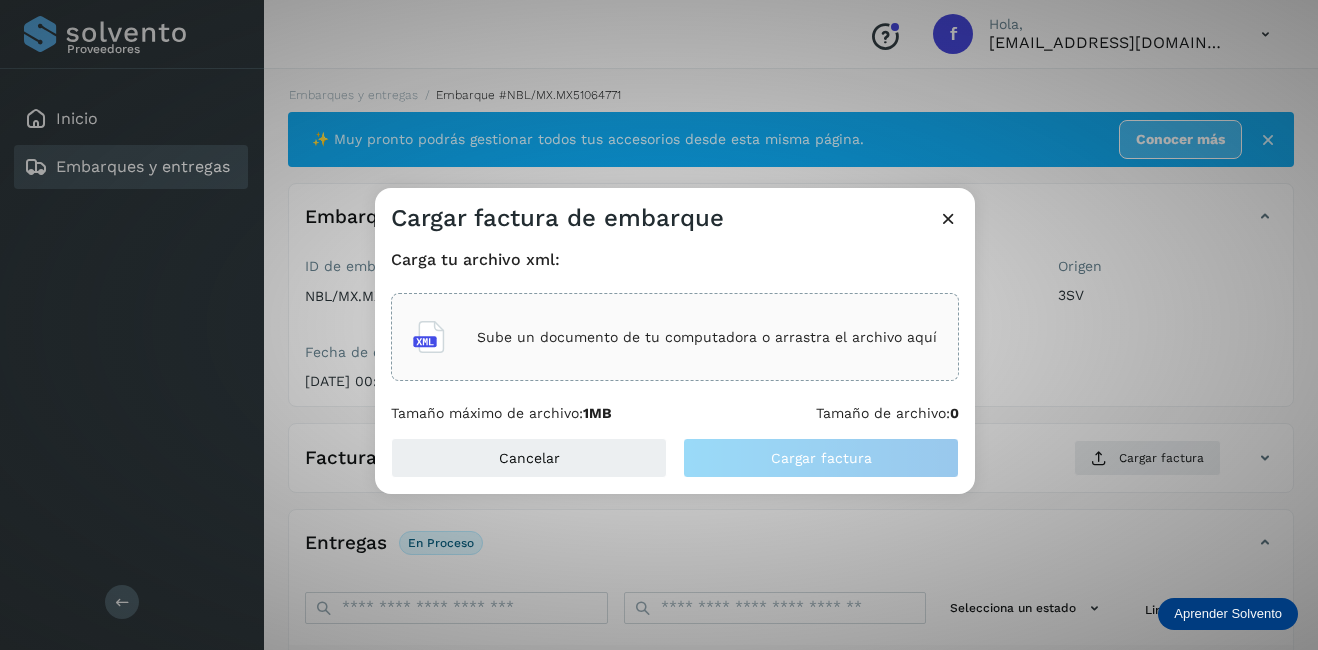 click on "Sube un documento de tu computadora o arrastra el archivo aquí" at bounding box center (707, 337) 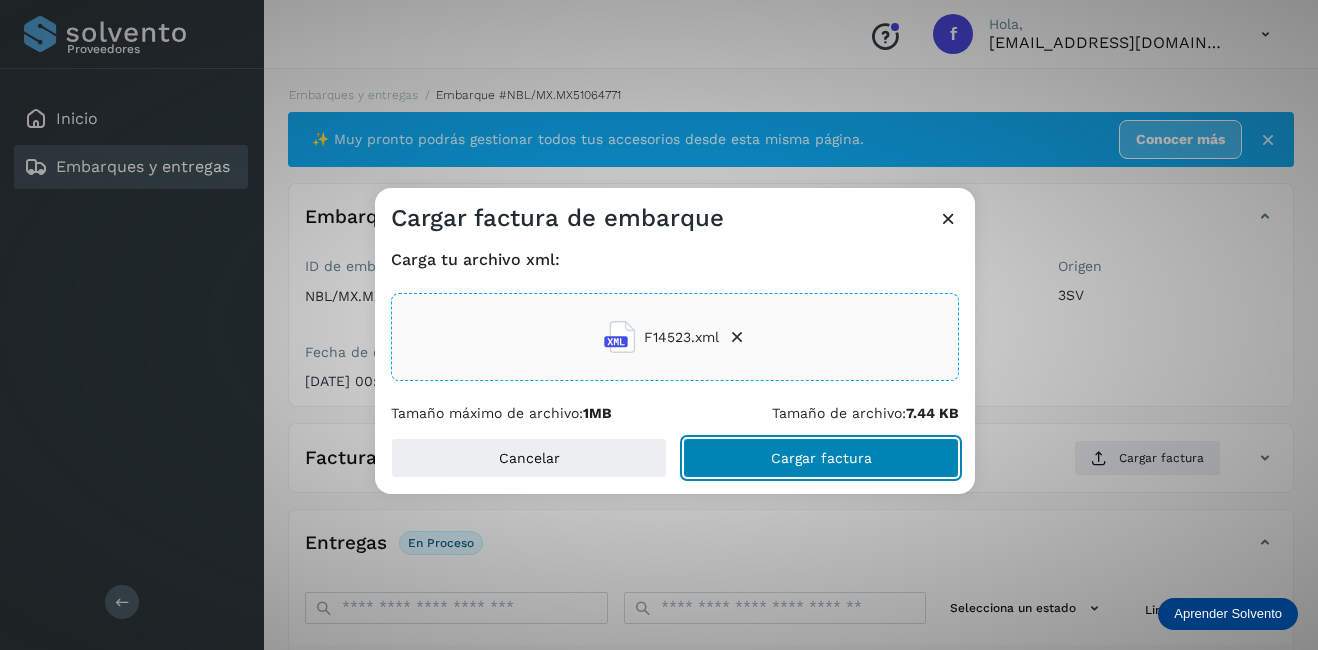click on "Cargar factura" 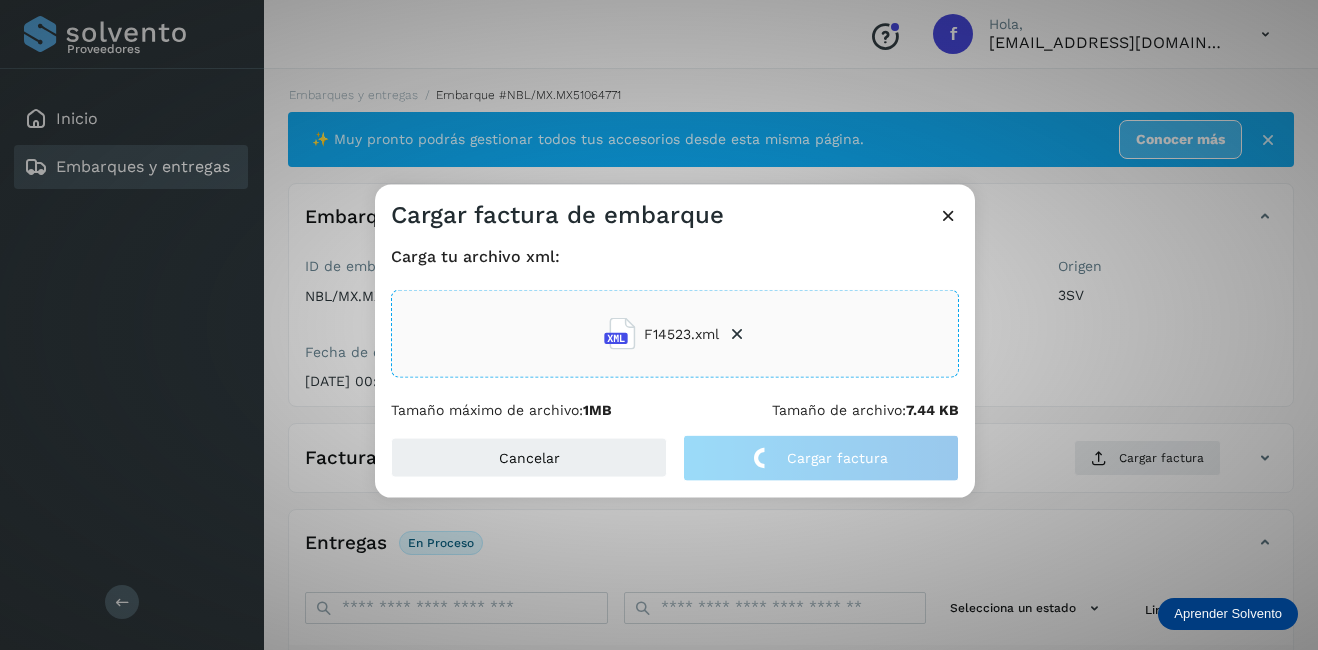 click on "Cargar factura de embarque Carga tu archivo xml: F14523.xml Tamaño máximo de archivo:  1MB Tamaño de archivo:  7.44 KB Cancelar Cargar factura" 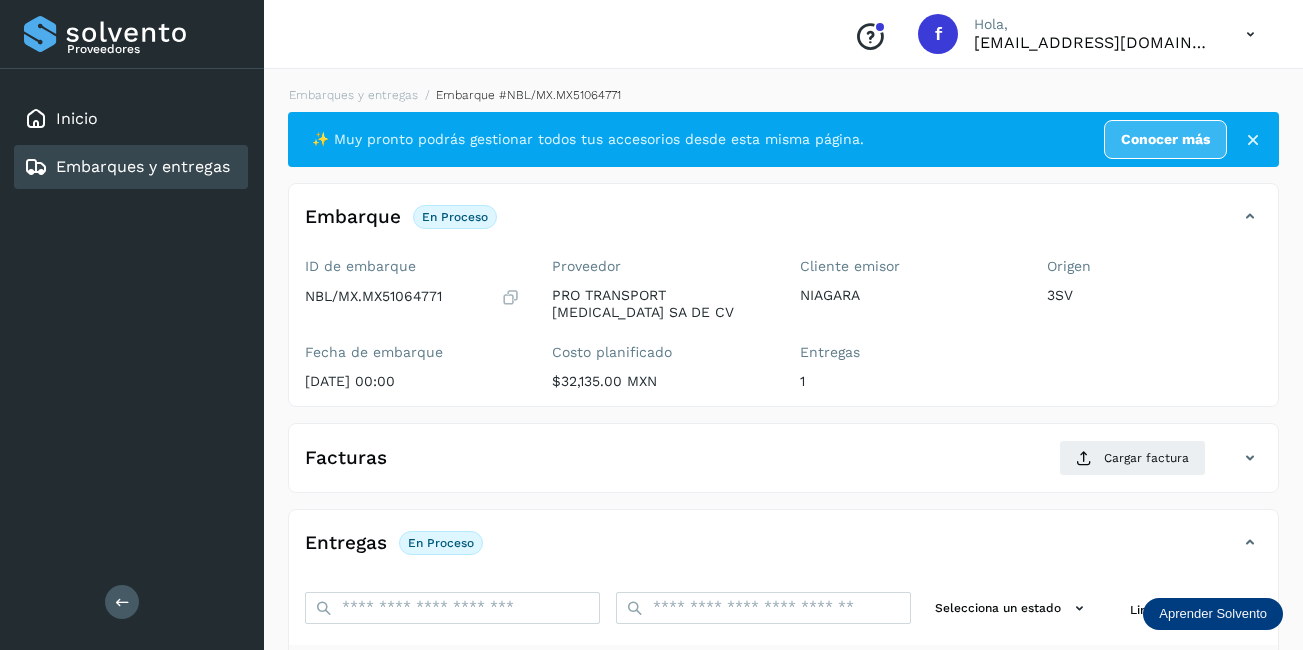scroll, scrollTop: 300, scrollLeft: 0, axis: vertical 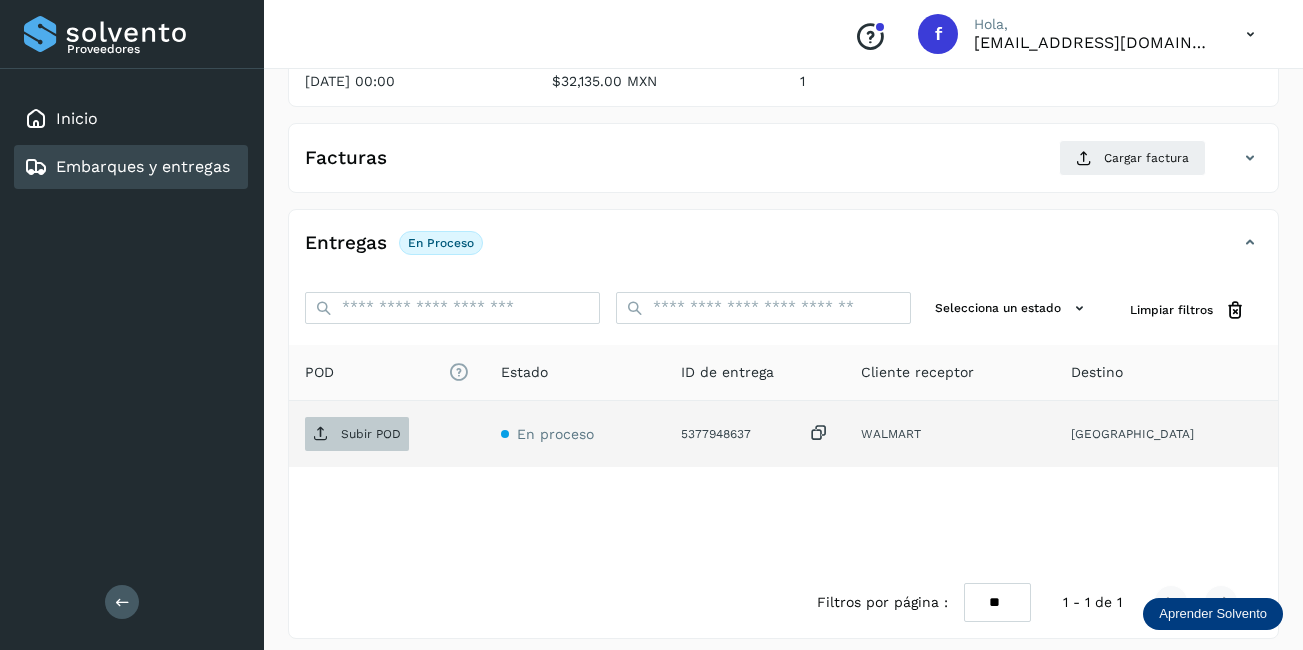 click on "Subir POD" at bounding box center (371, 434) 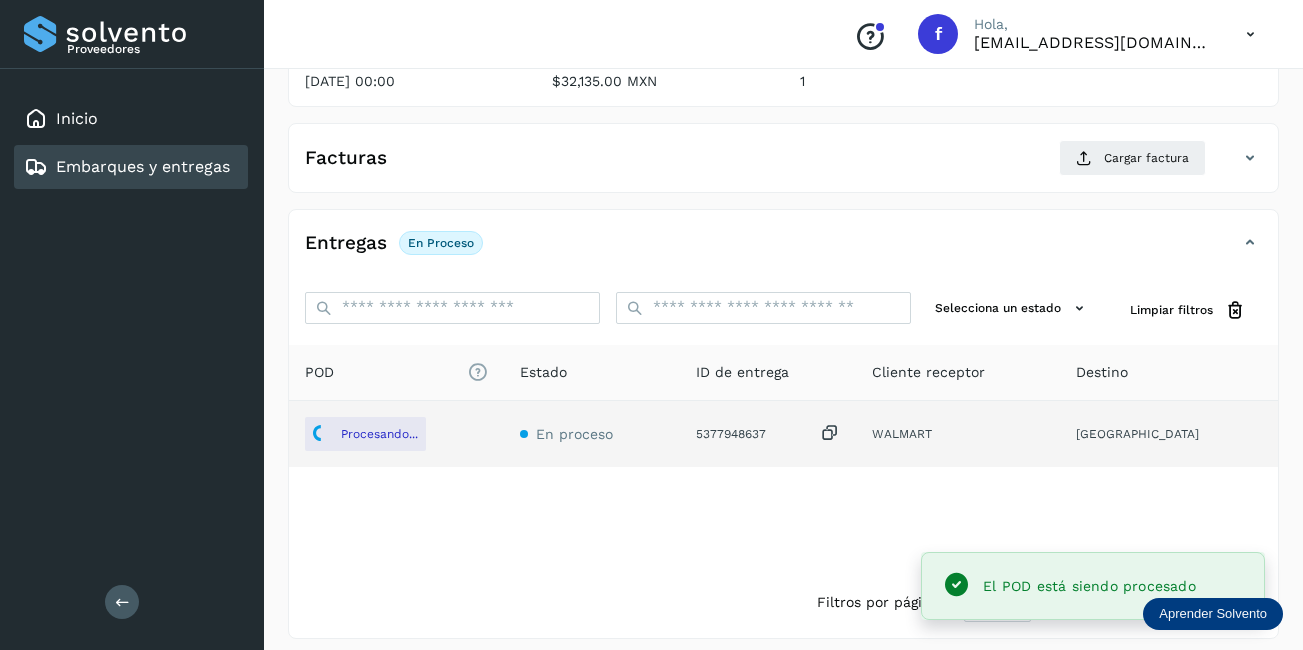 scroll, scrollTop: 0, scrollLeft: 0, axis: both 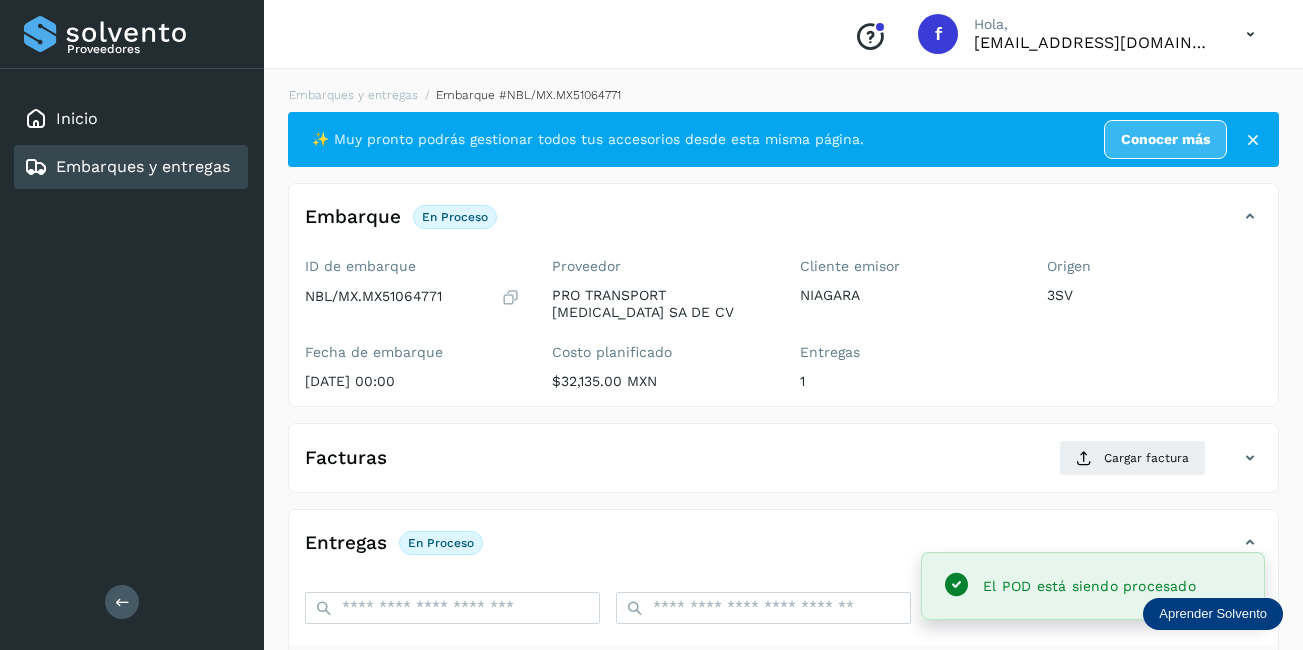 click on "Embarque En proceso
Verifica el estado de la factura o entregas asociadas a este embarque" at bounding box center [783, 225] 